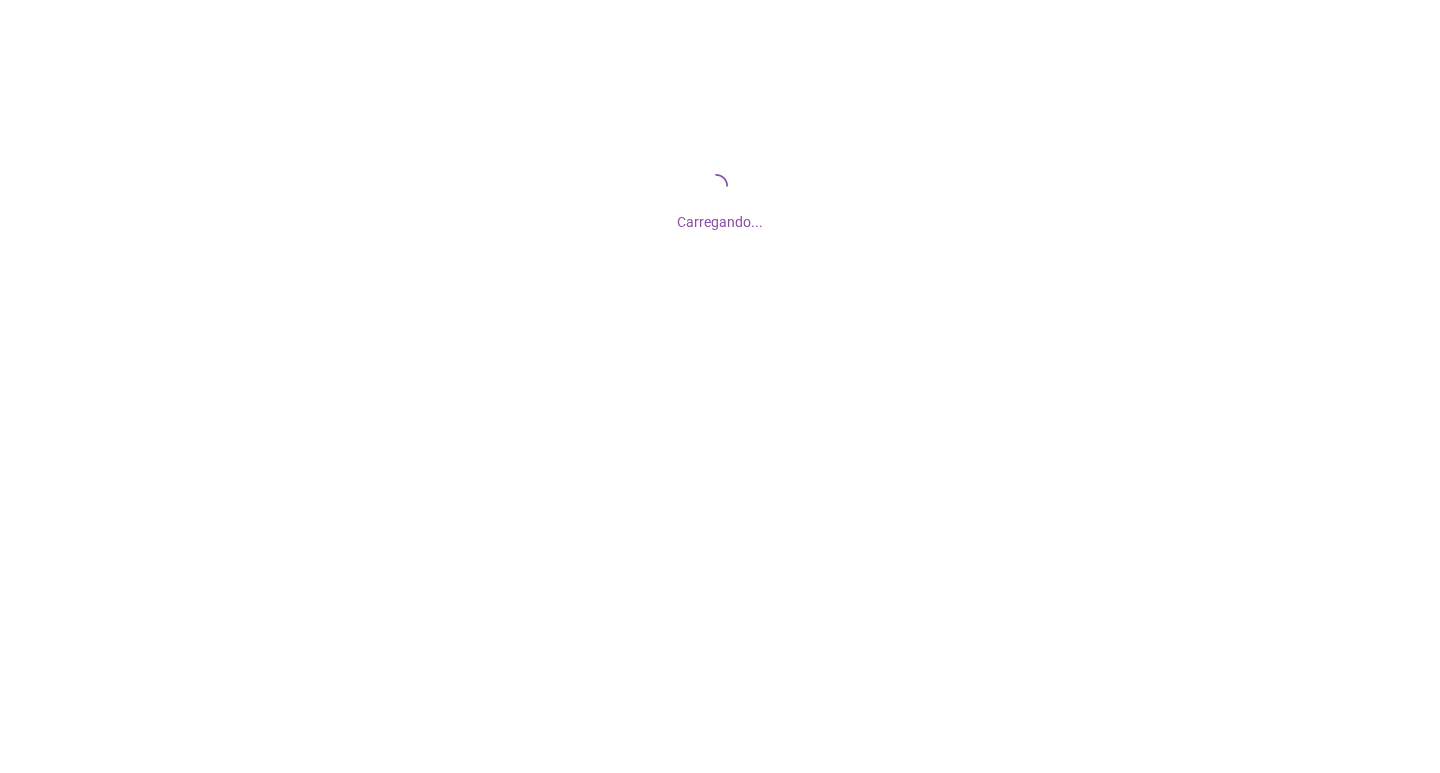 scroll, scrollTop: 0, scrollLeft: 0, axis: both 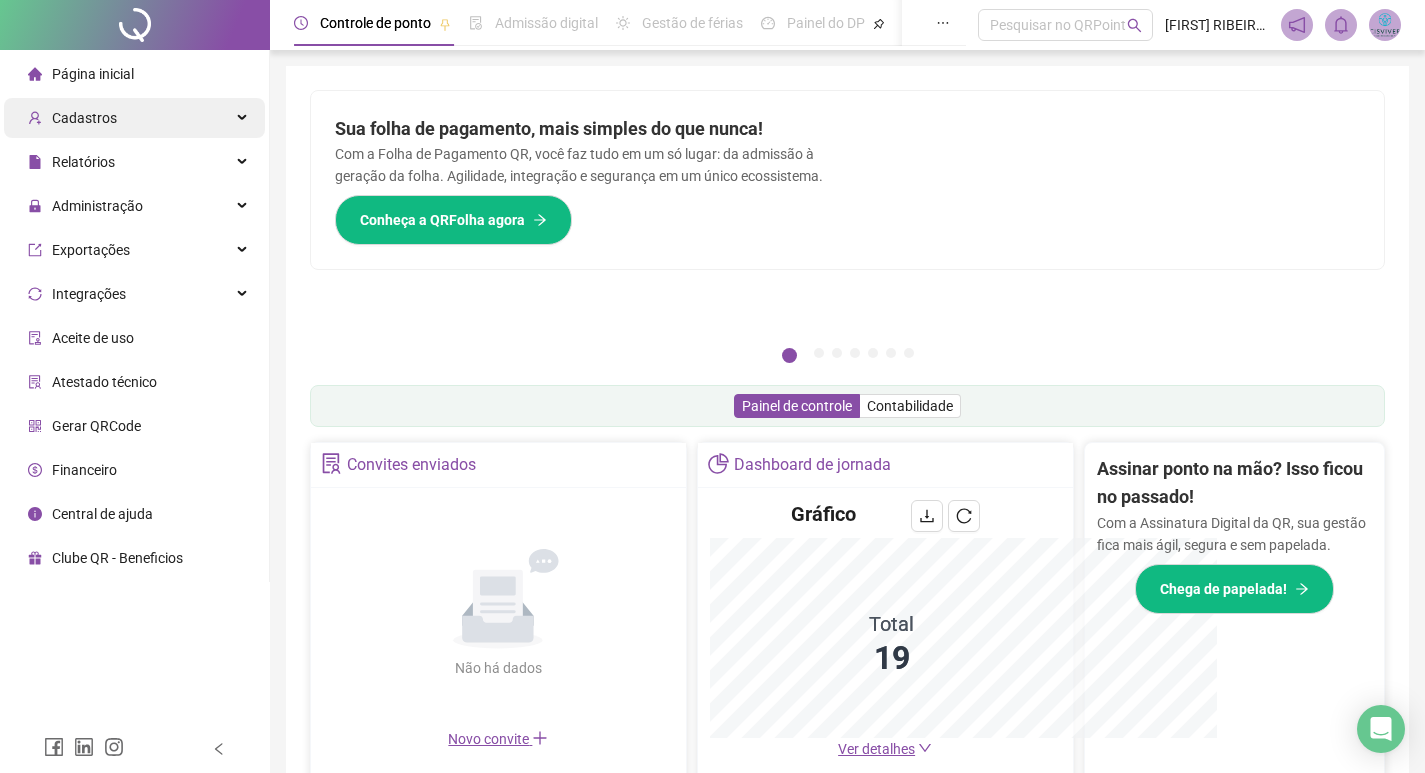 click on "Cadastros" at bounding box center [84, 118] 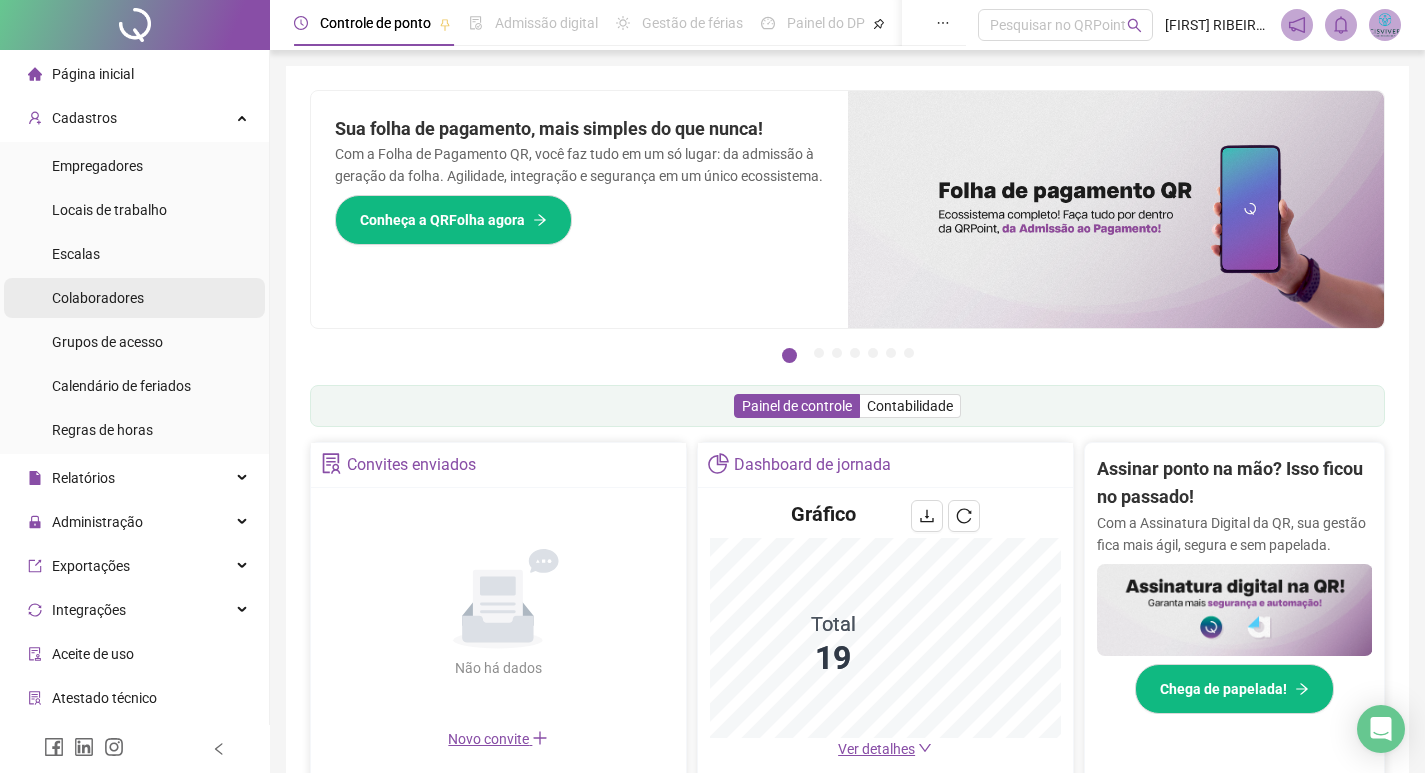 click on "Colaboradores" at bounding box center (98, 298) 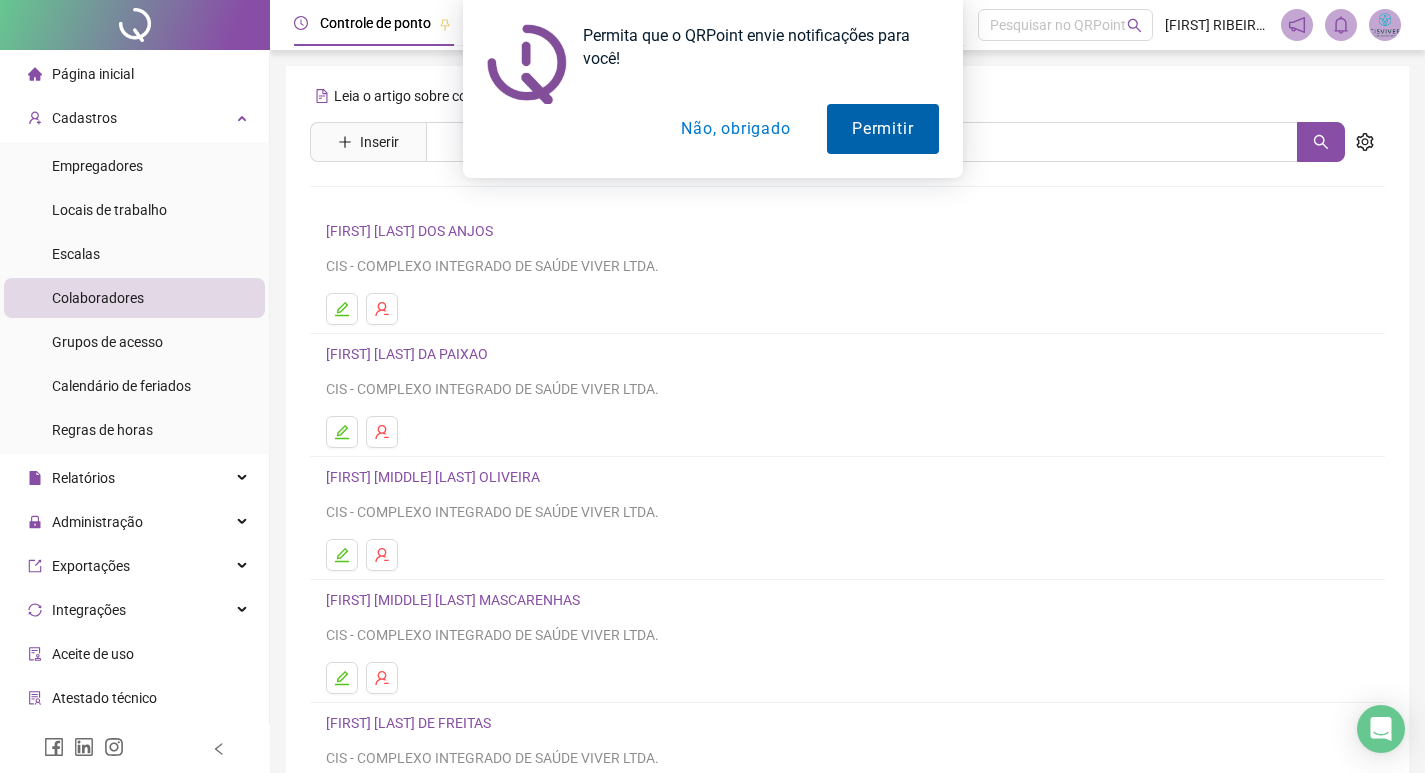 click on "Permitir" at bounding box center [882, 129] 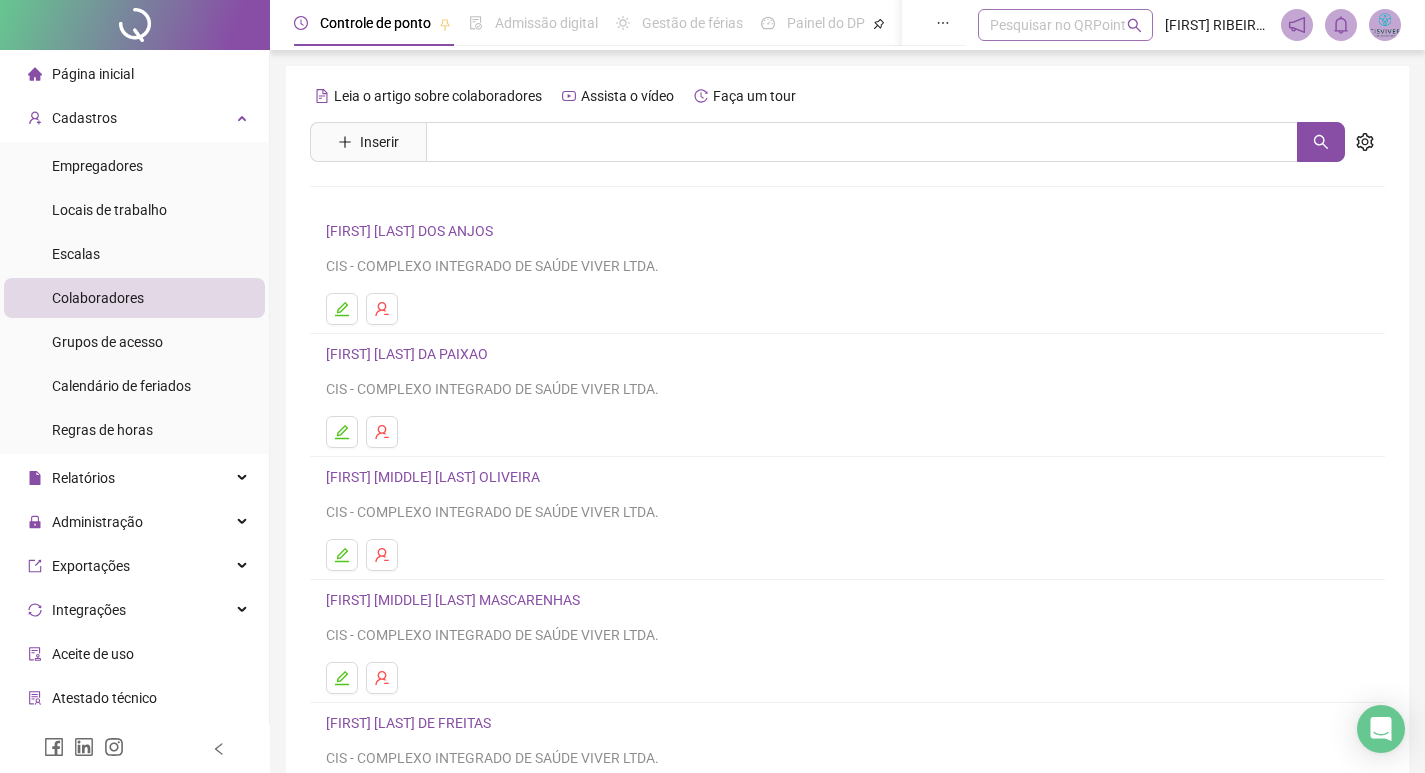 click on "Pesquisar no QRPoint" at bounding box center (1065, 25) 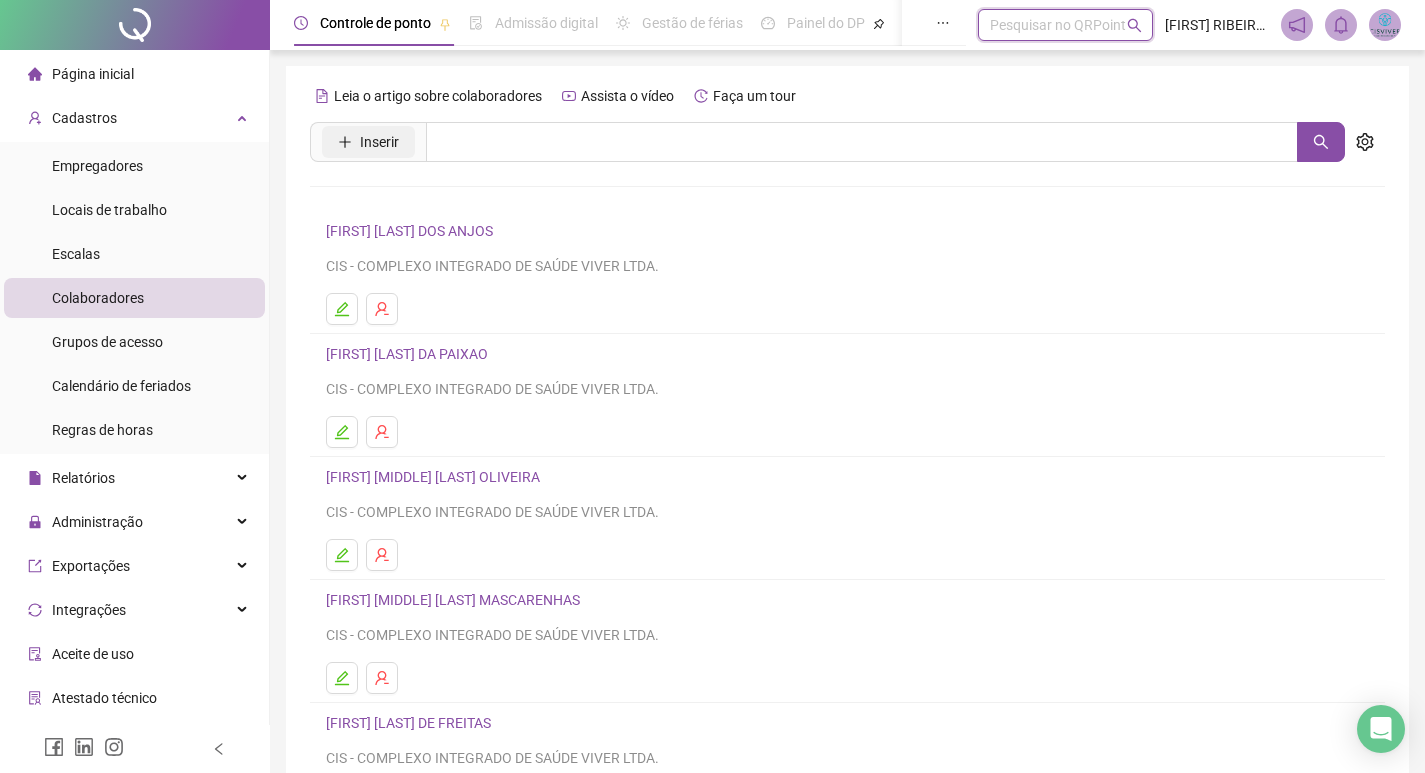 click on "Inserir" at bounding box center (379, 142) 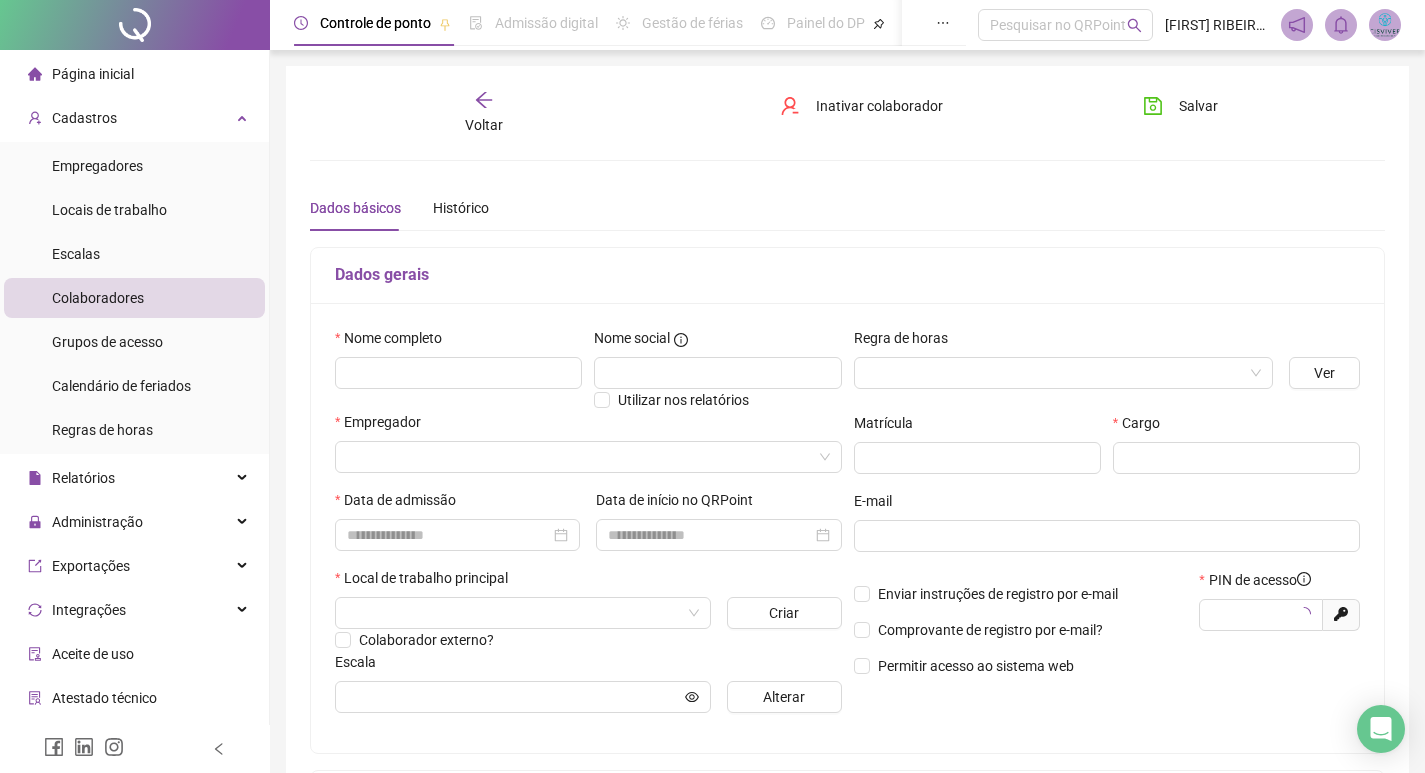 type on "*****" 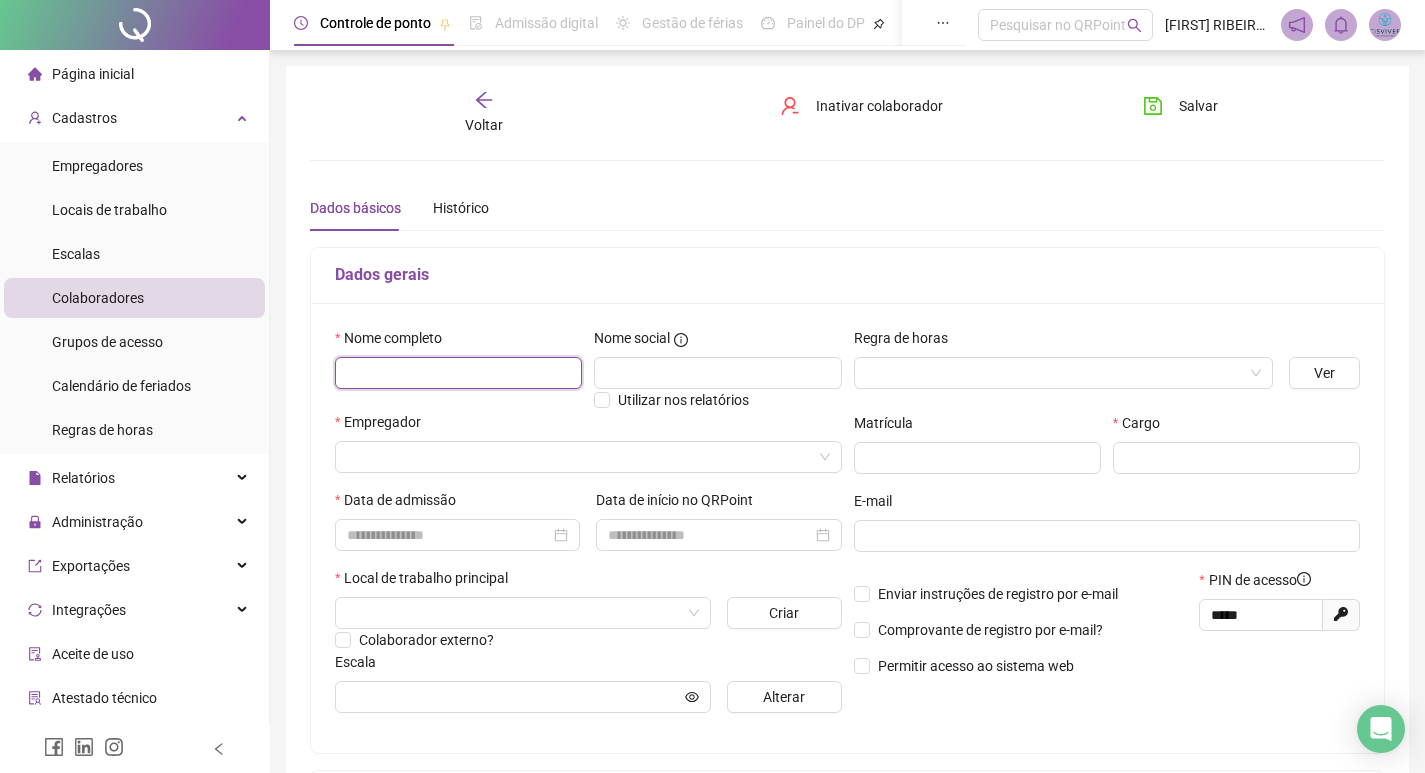 click at bounding box center [458, 373] 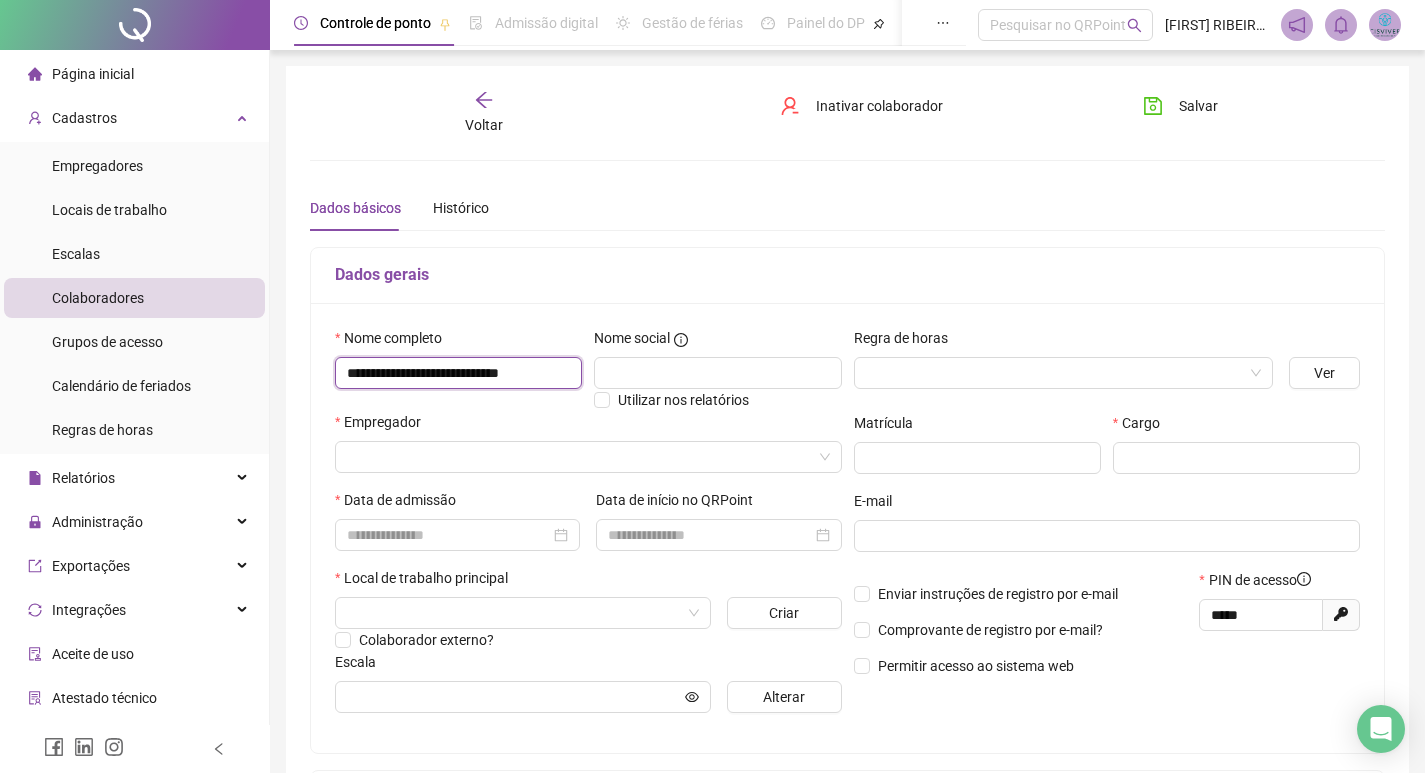scroll, scrollTop: 0, scrollLeft: 12, axis: horizontal 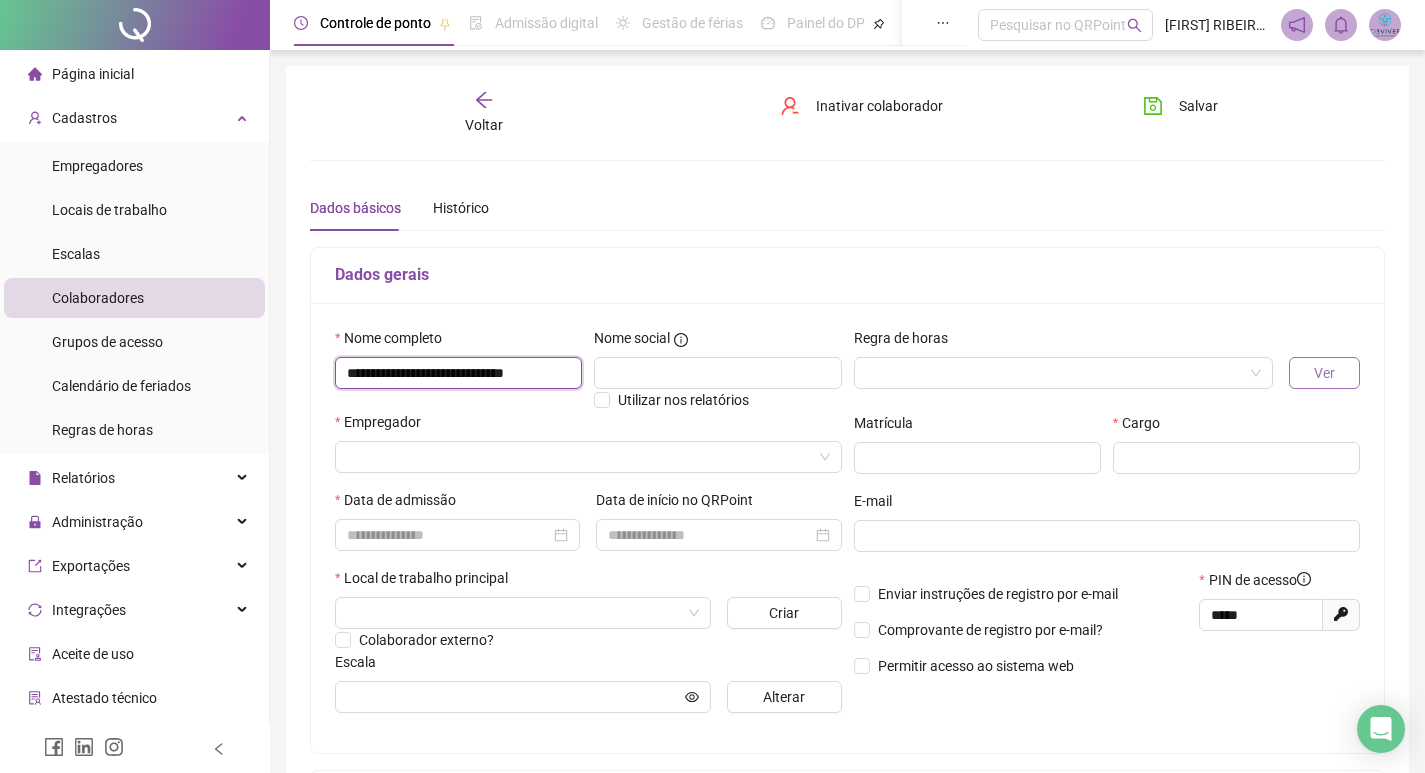 type on "**********" 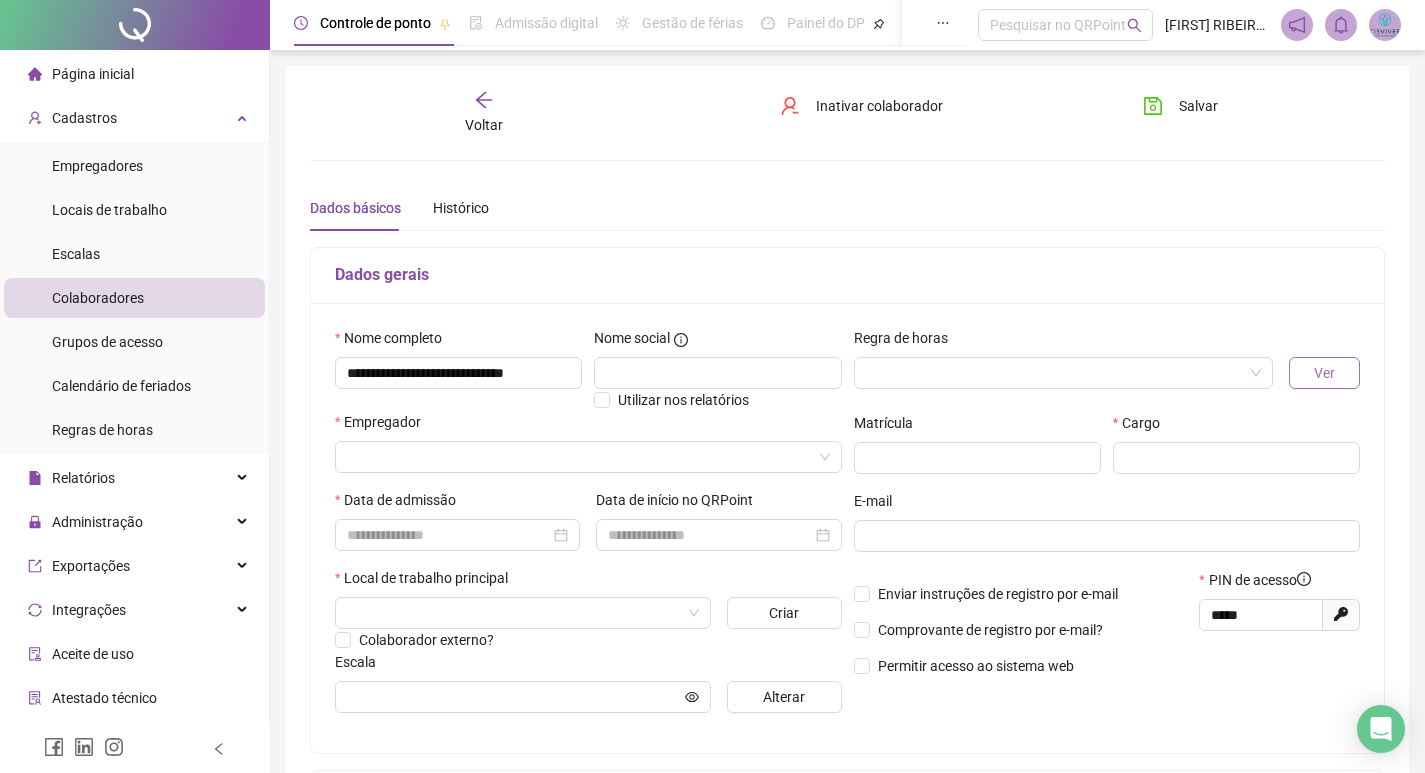 click on "Ver" at bounding box center (1324, 373) 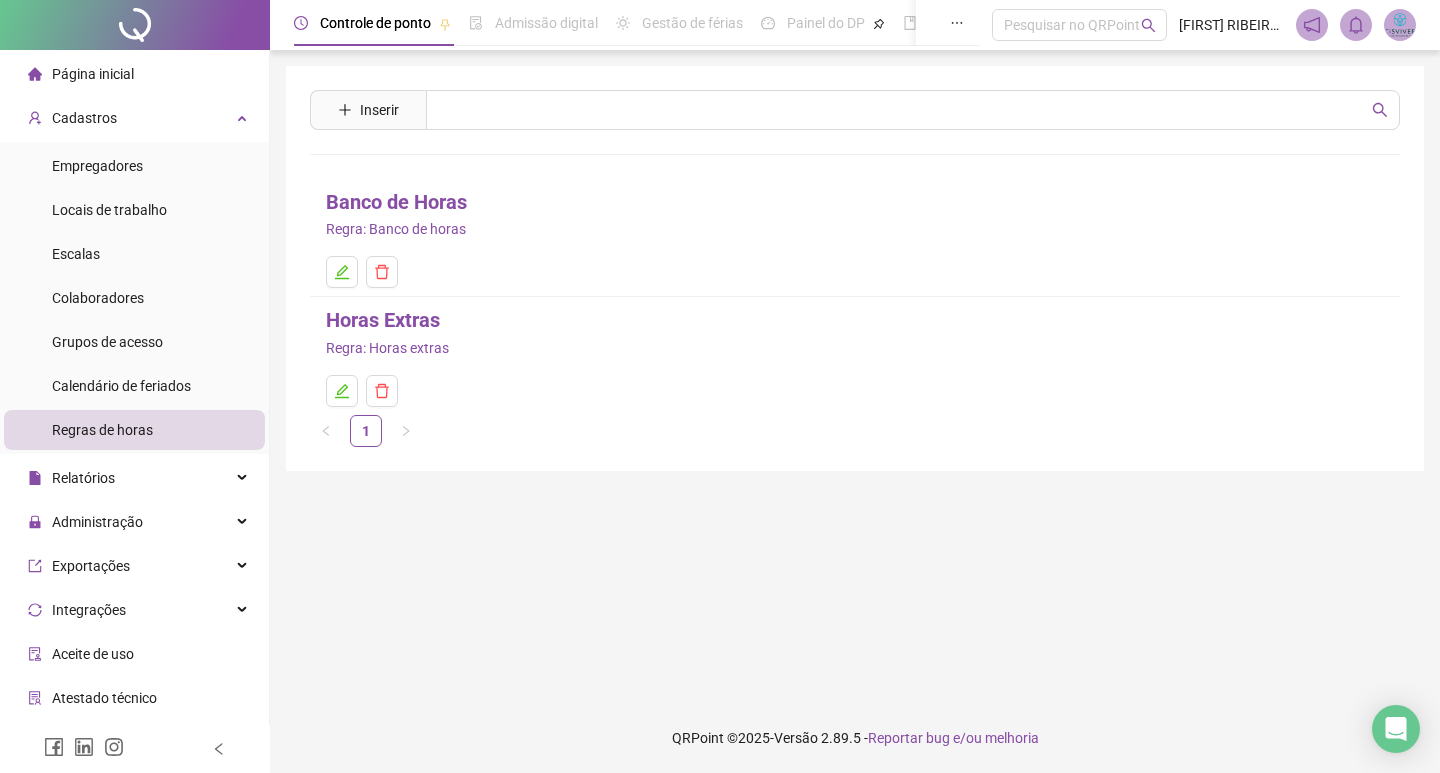 click on "Banco de Horas" at bounding box center (855, 202) 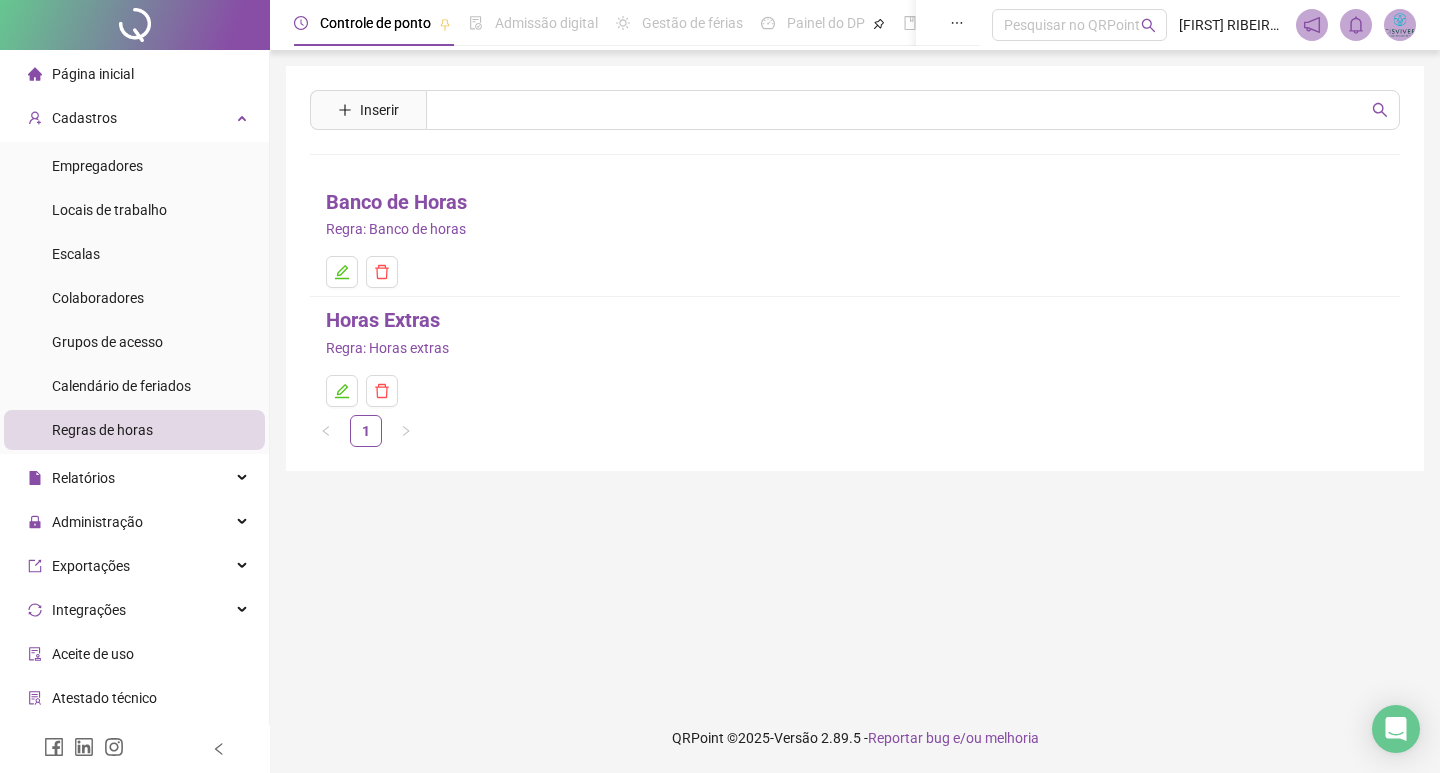 click on "Banco de Horas" at bounding box center [396, 202] 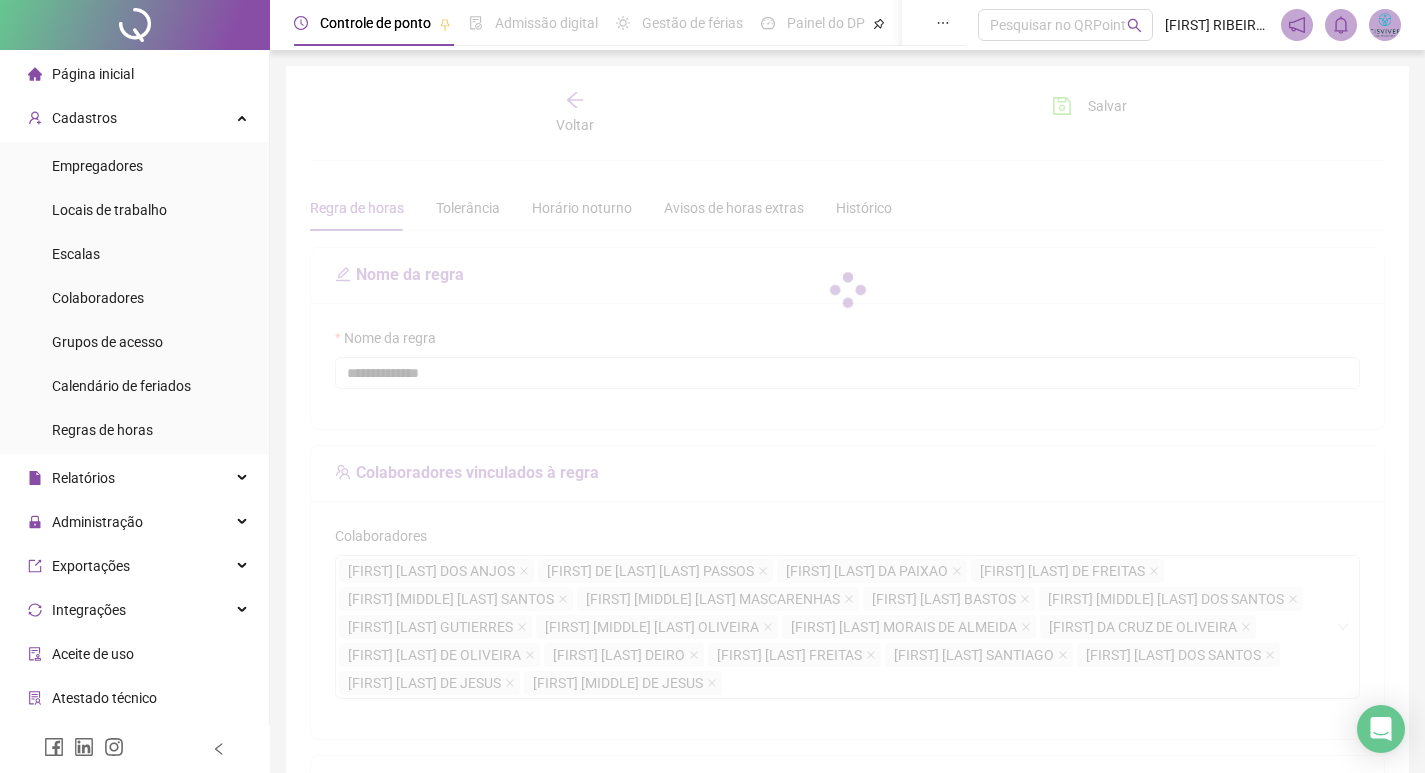 type on "**********" 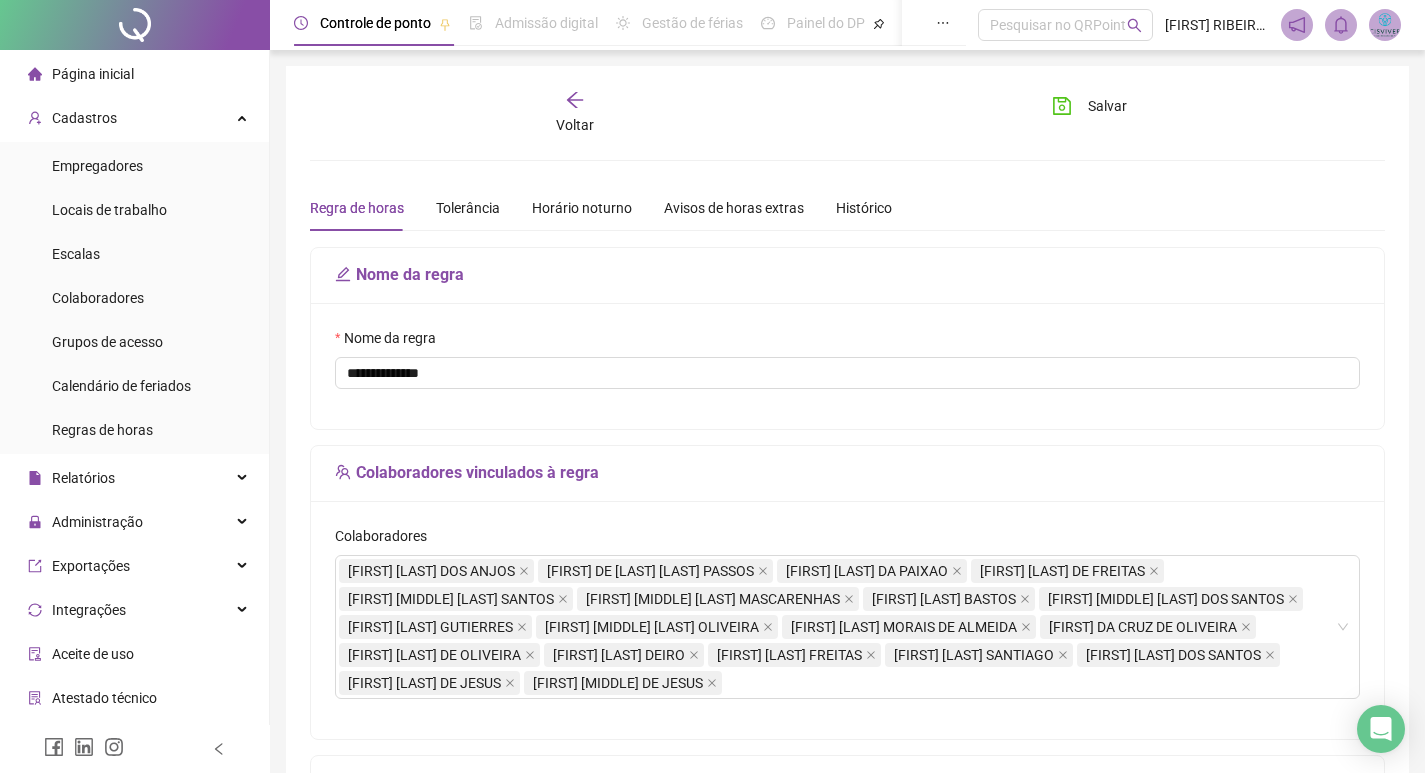 click on "Voltar" at bounding box center (575, 113) 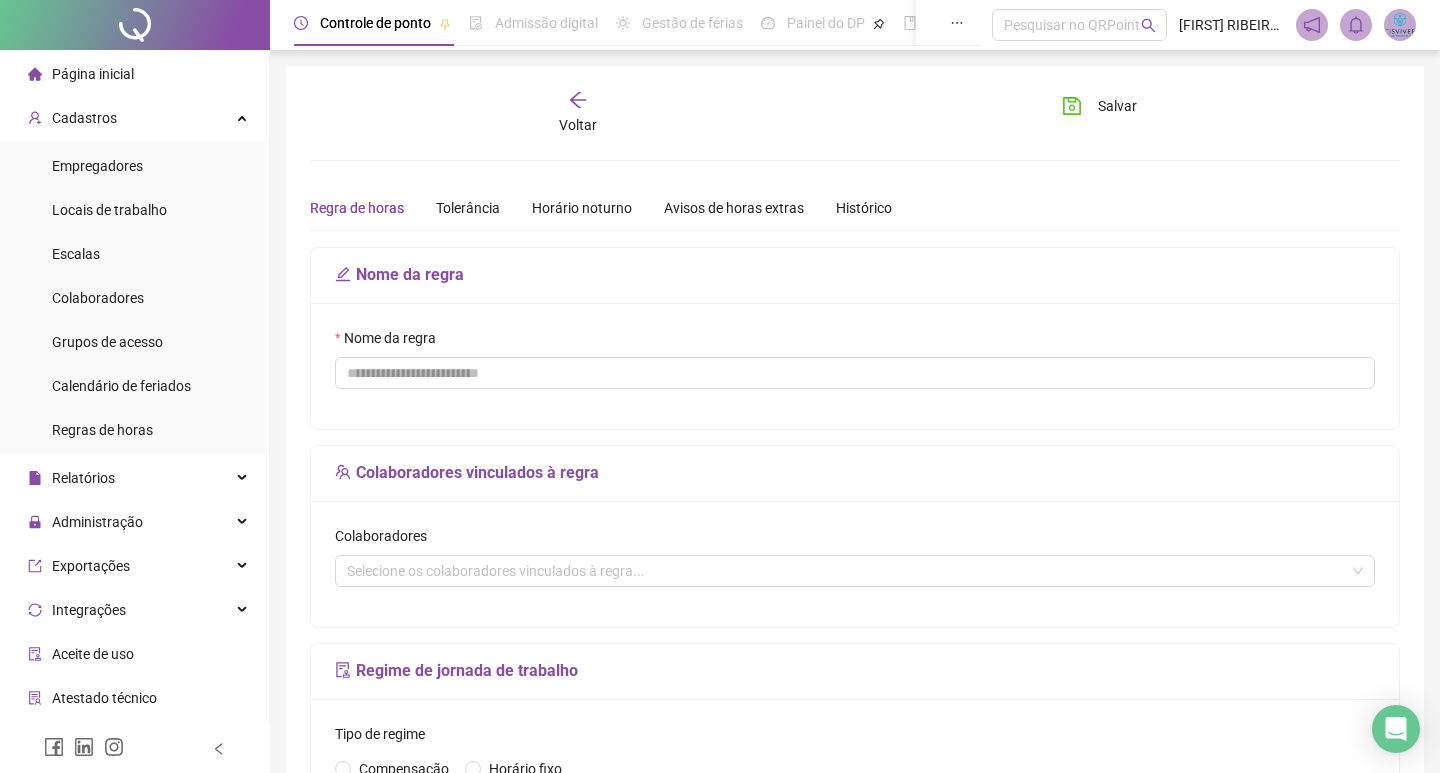 type on "**********" 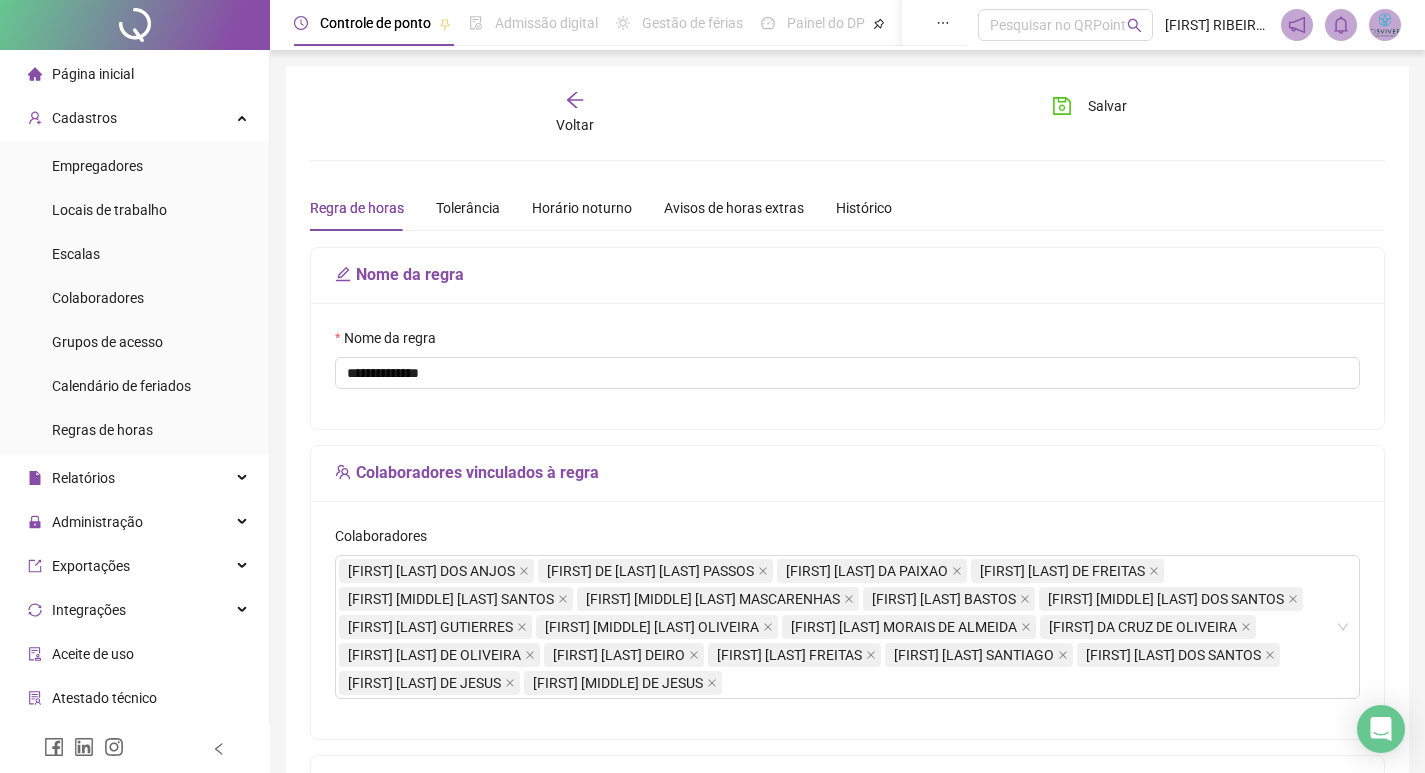 click on "Voltar" at bounding box center [575, 113] 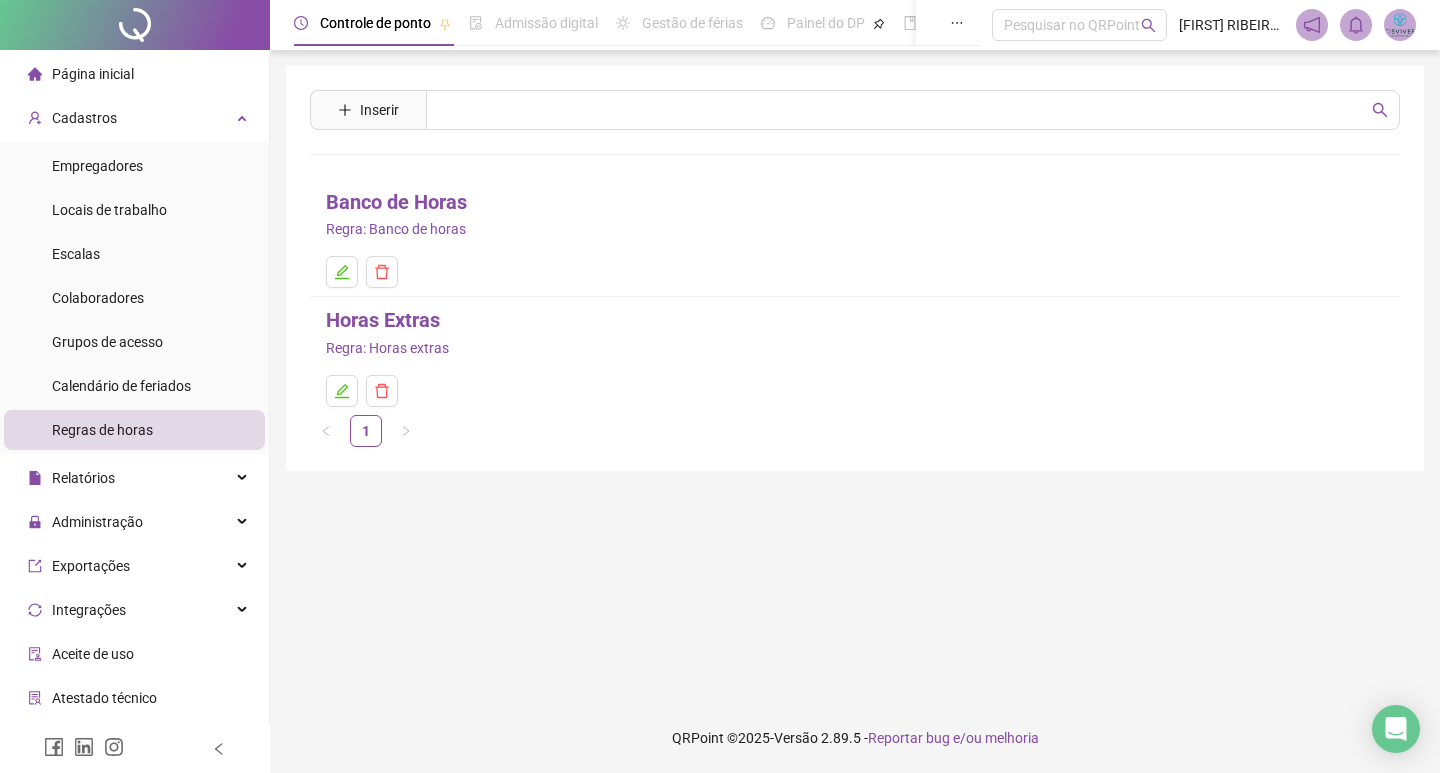click on "Regra: Horas extras" at bounding box center (855, 348) 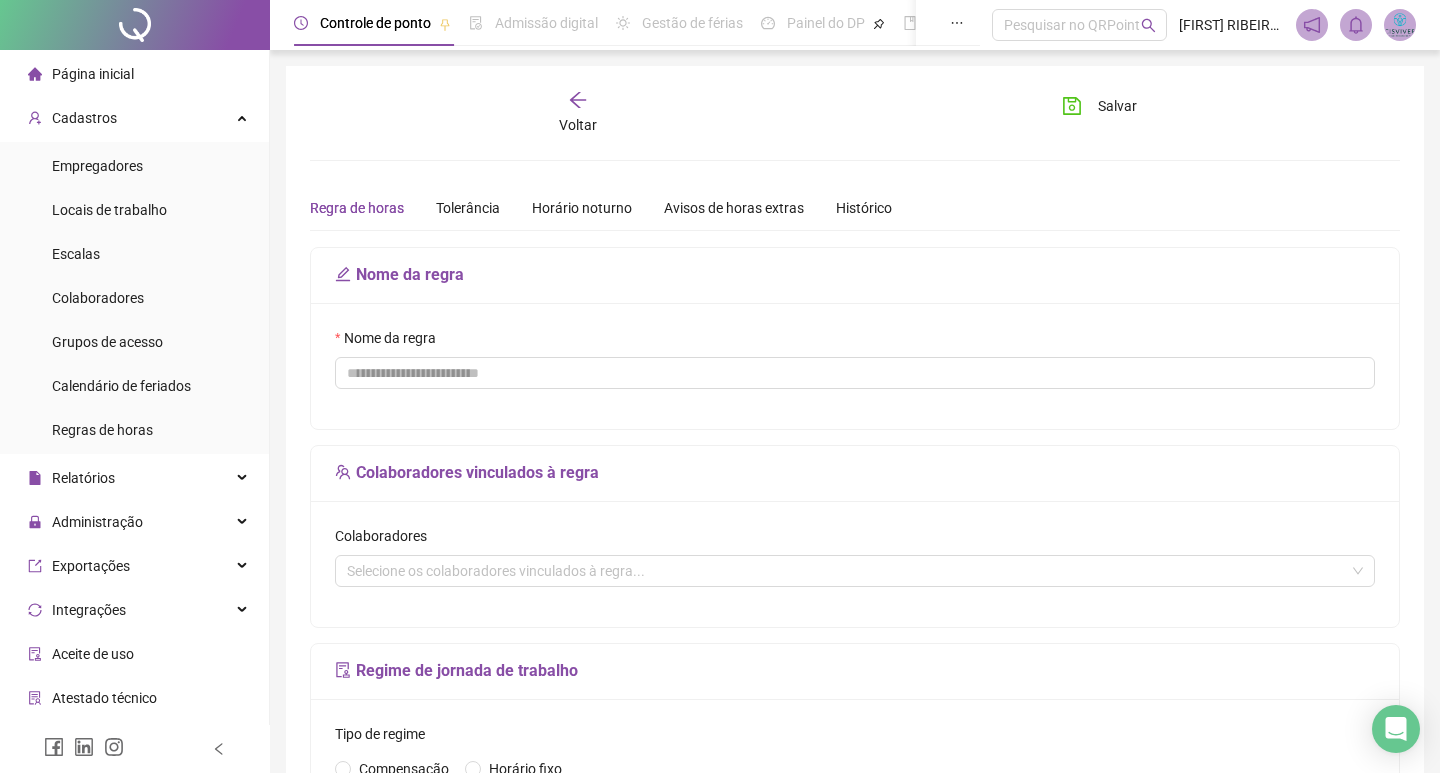 click on "Regra de horas Tolerância Horário noturno Avisos de horas extras Histórico" at bounding box center (601, 208) 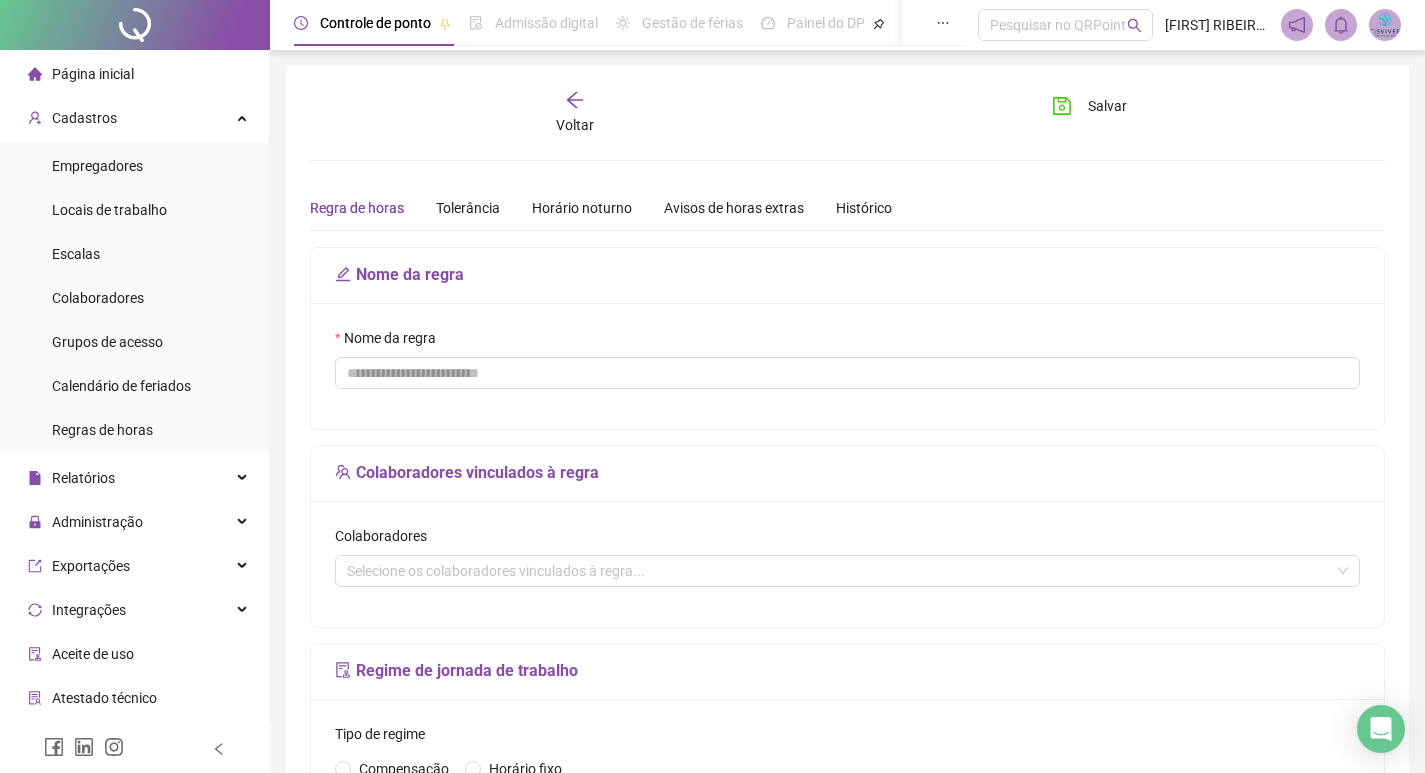 type on "**********" 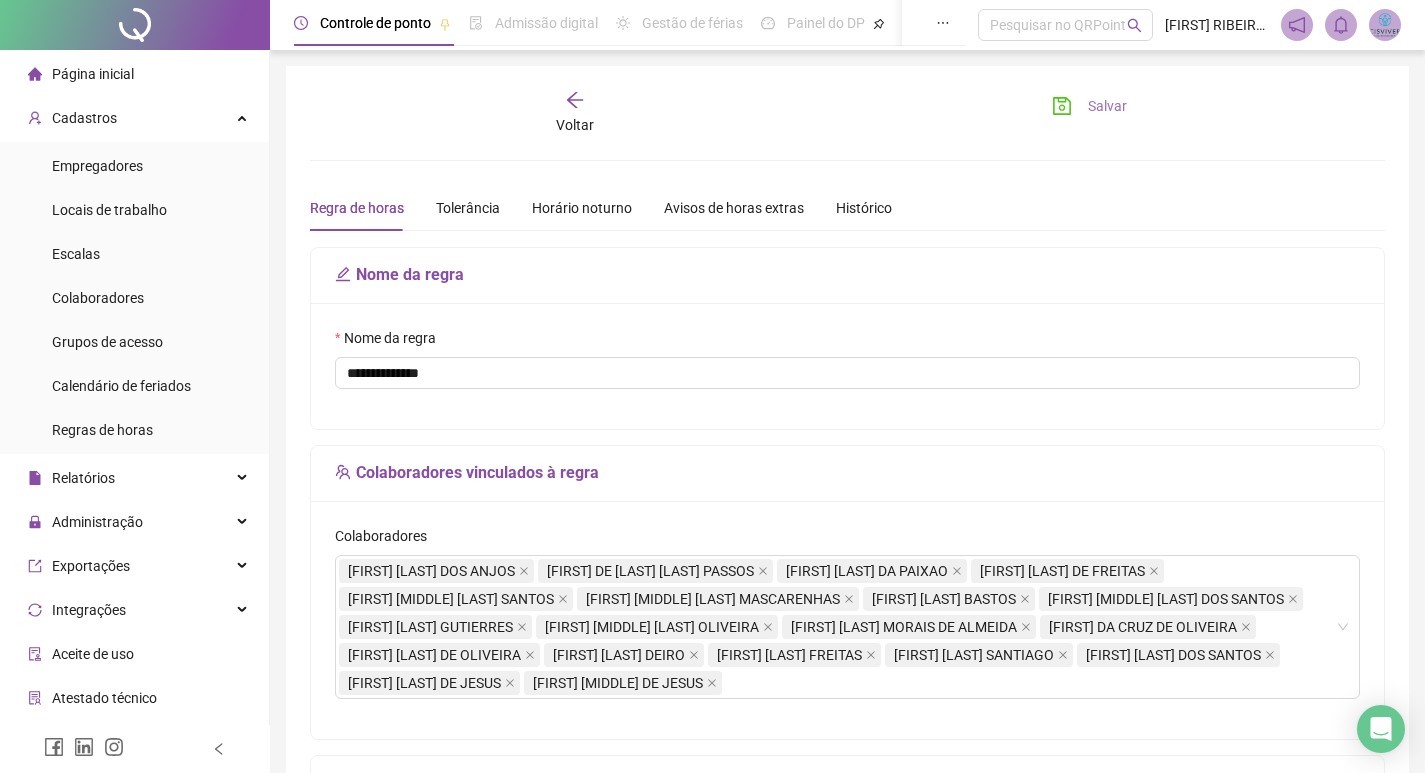 click on "Salvar" at bounding box center [1089, 106] 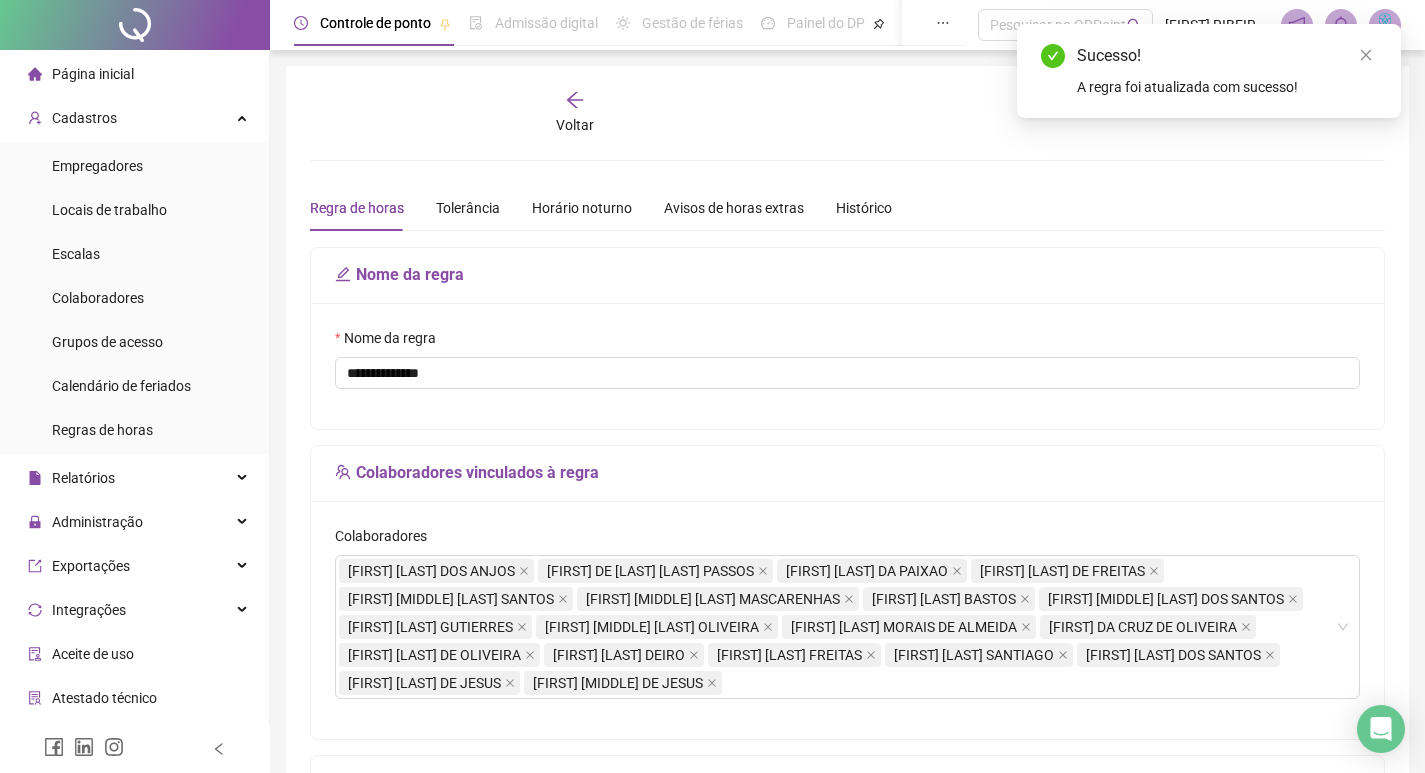 click on "Regra de horas" at bounding box center [357, 208] 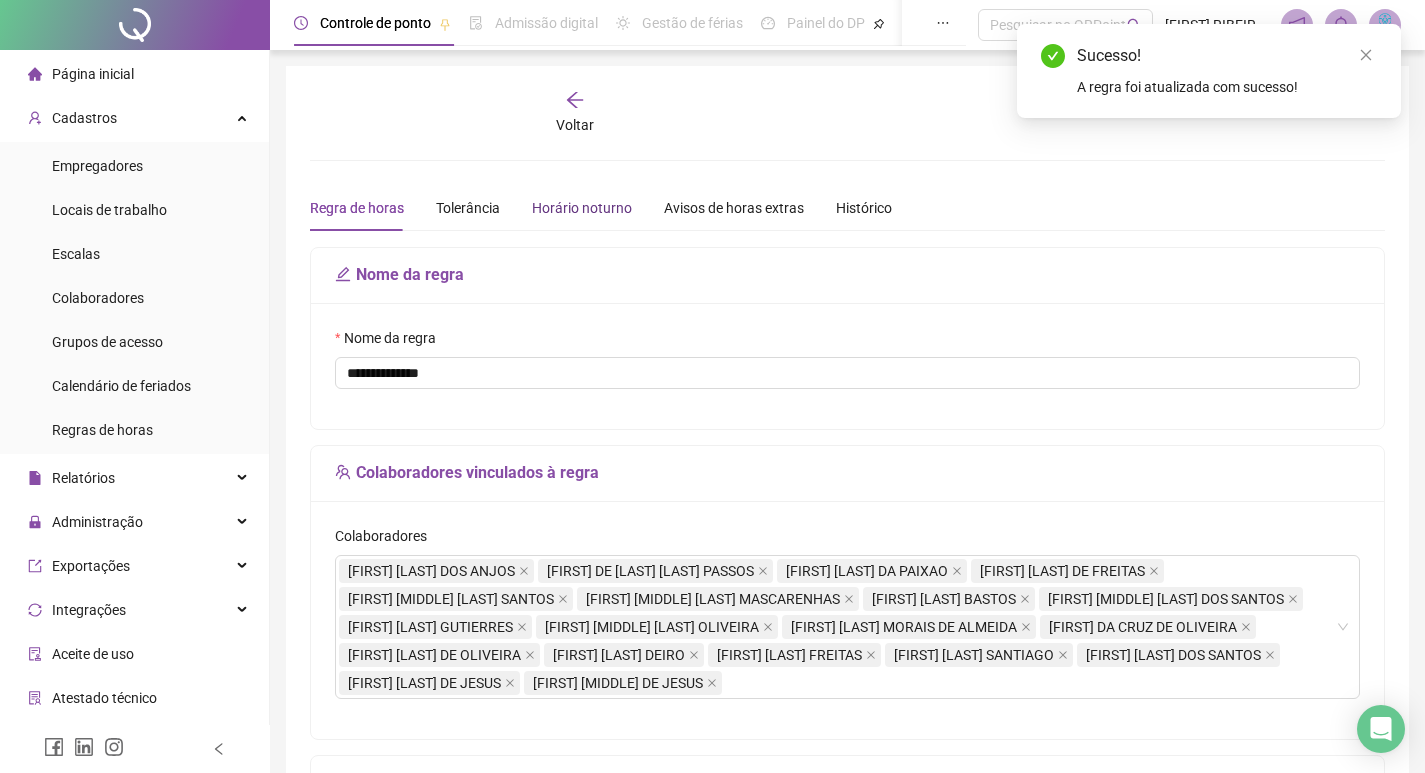 click on "Horário noturno" at bounding box center [582, 208] 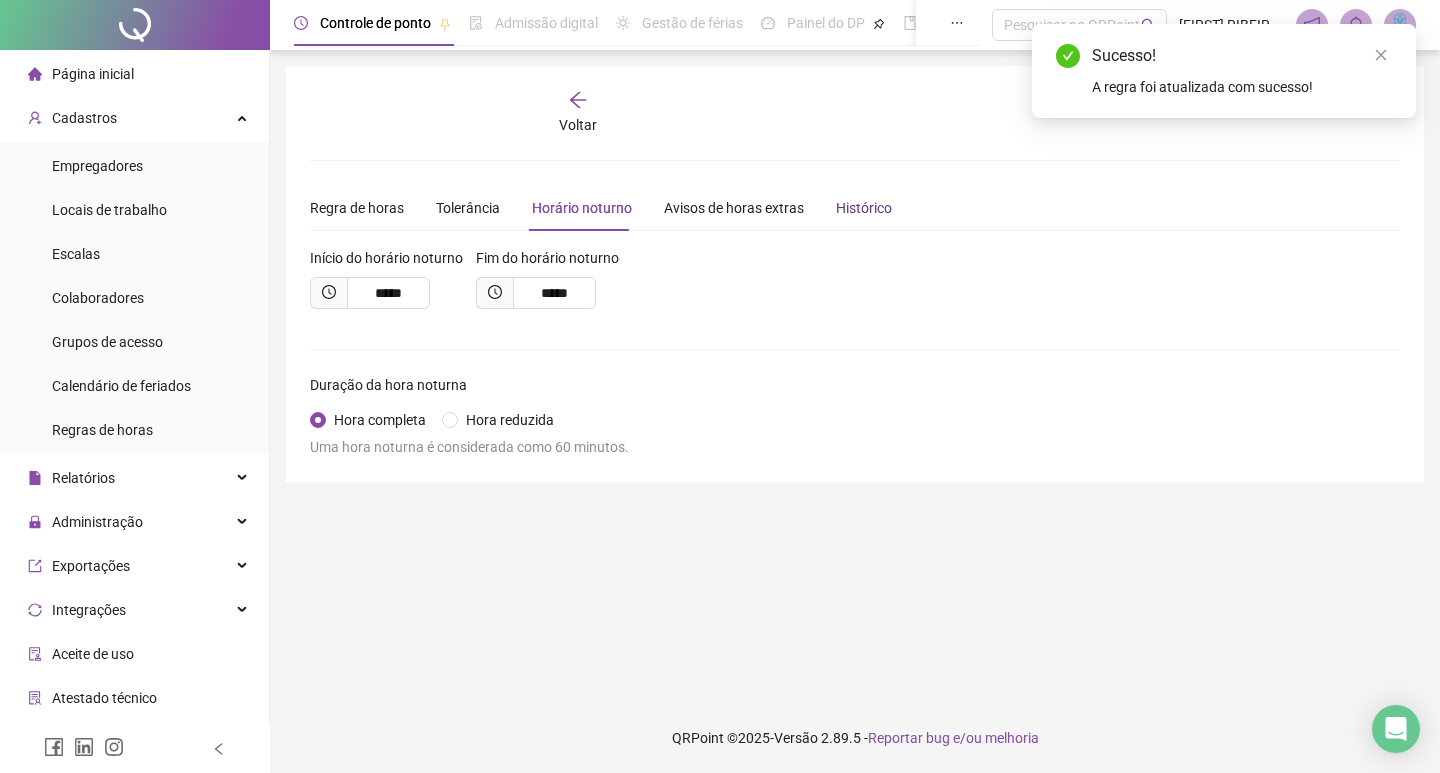 click on "Histórico" at bounding box center [864, 208] 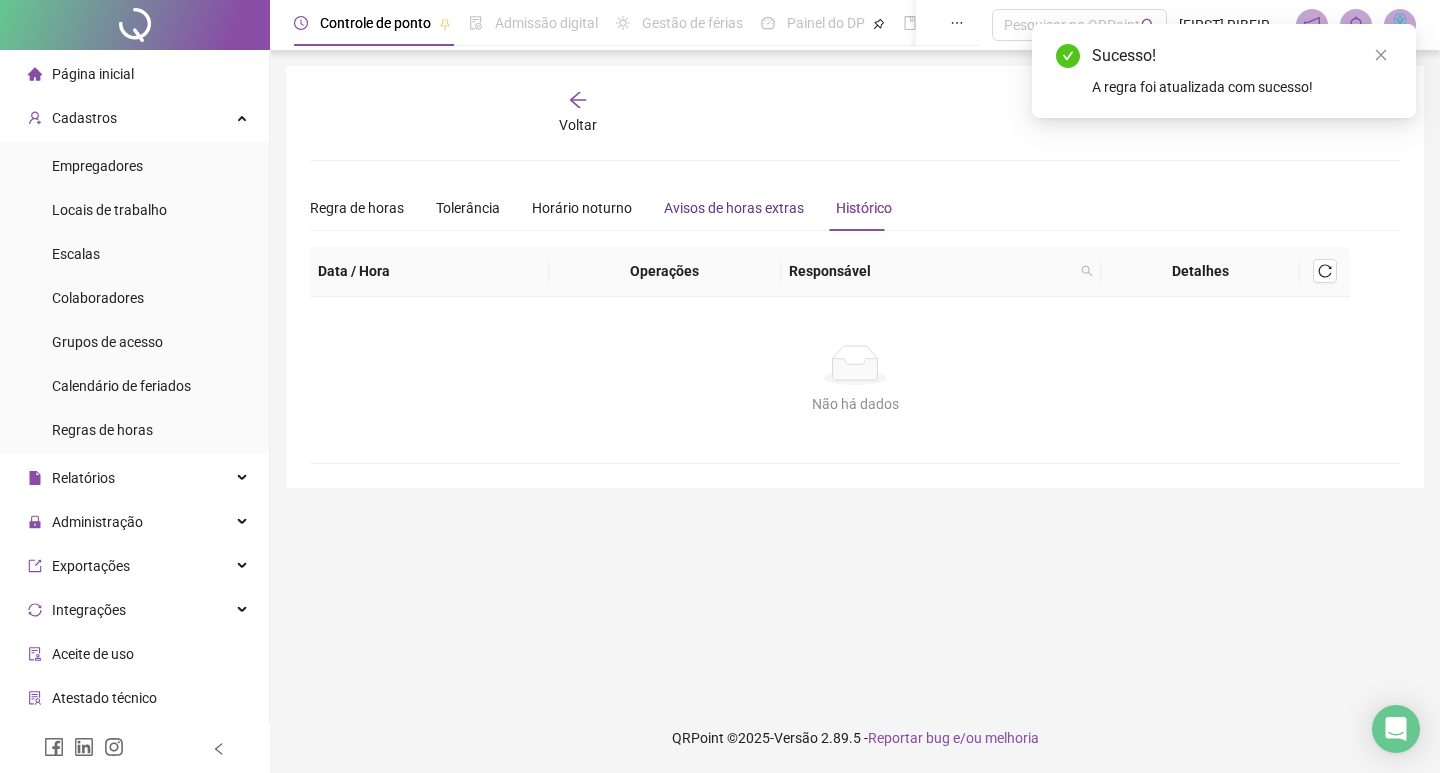click on "Avisos de horas extras" at bounding box center [734, 208] 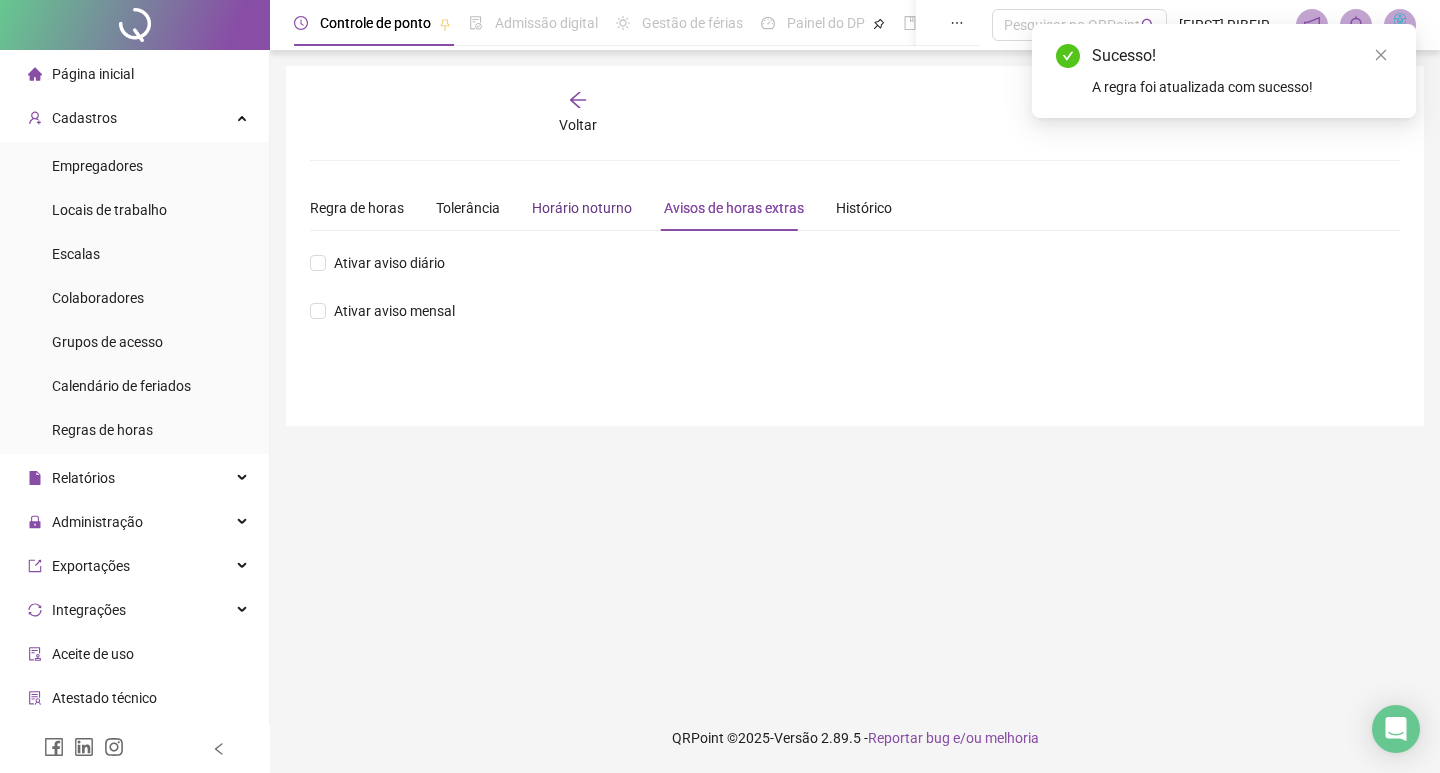 click on "Horário noturno" at bounding box center [582, 208] 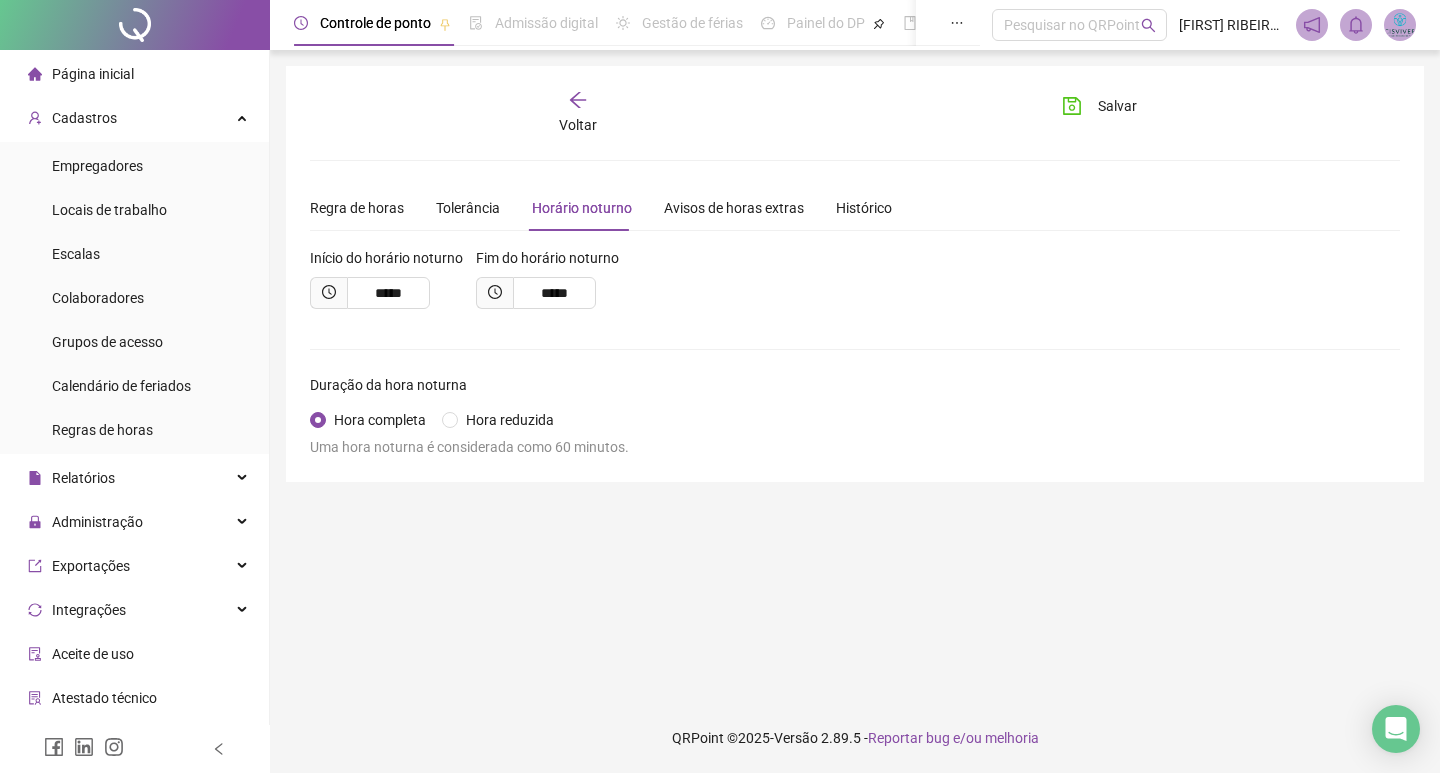 click on "Regra de horas Tolerância Horário noturno Avisos de horas extras Histórico" at bounding box center (601, 208) 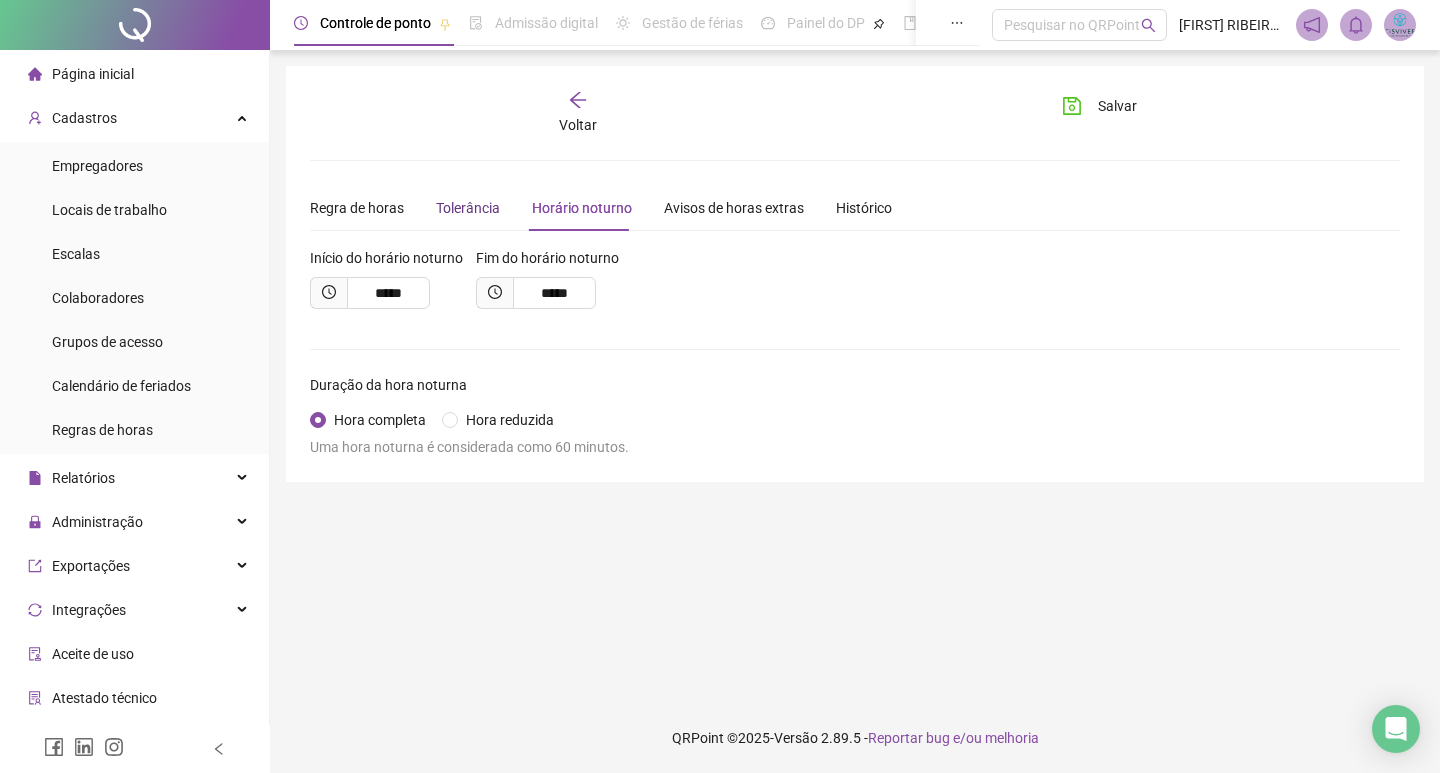 click on "Tolerância" at bounding box center (468, 208) 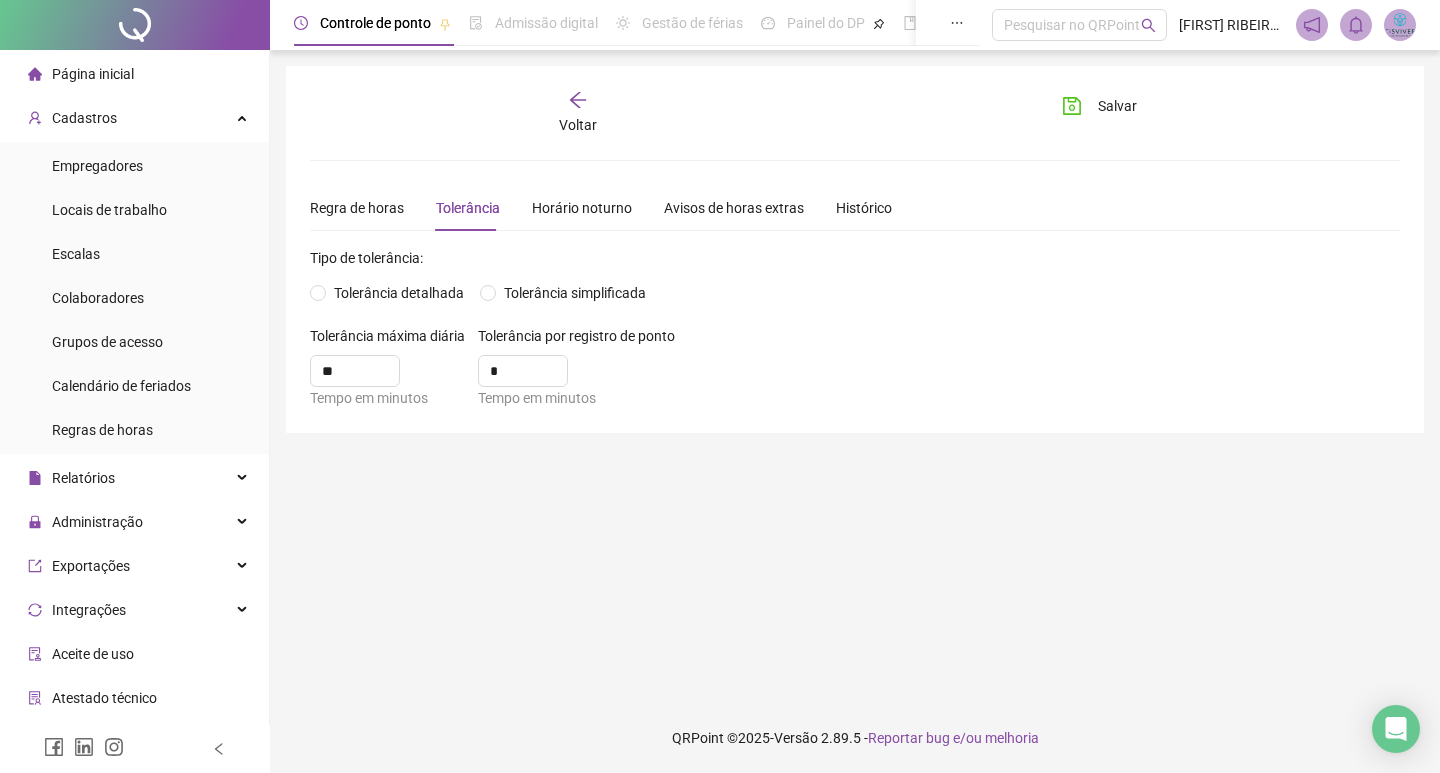 click 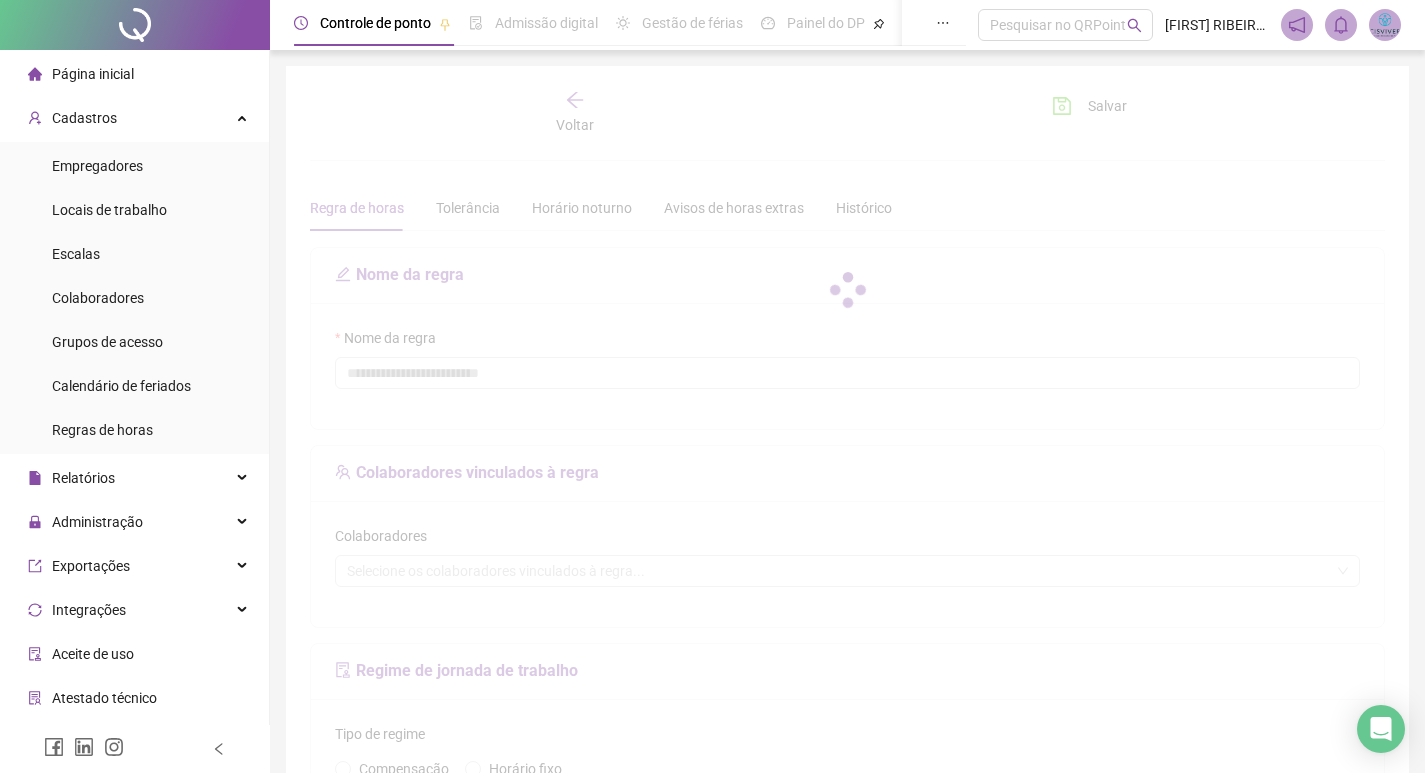type on "**********" 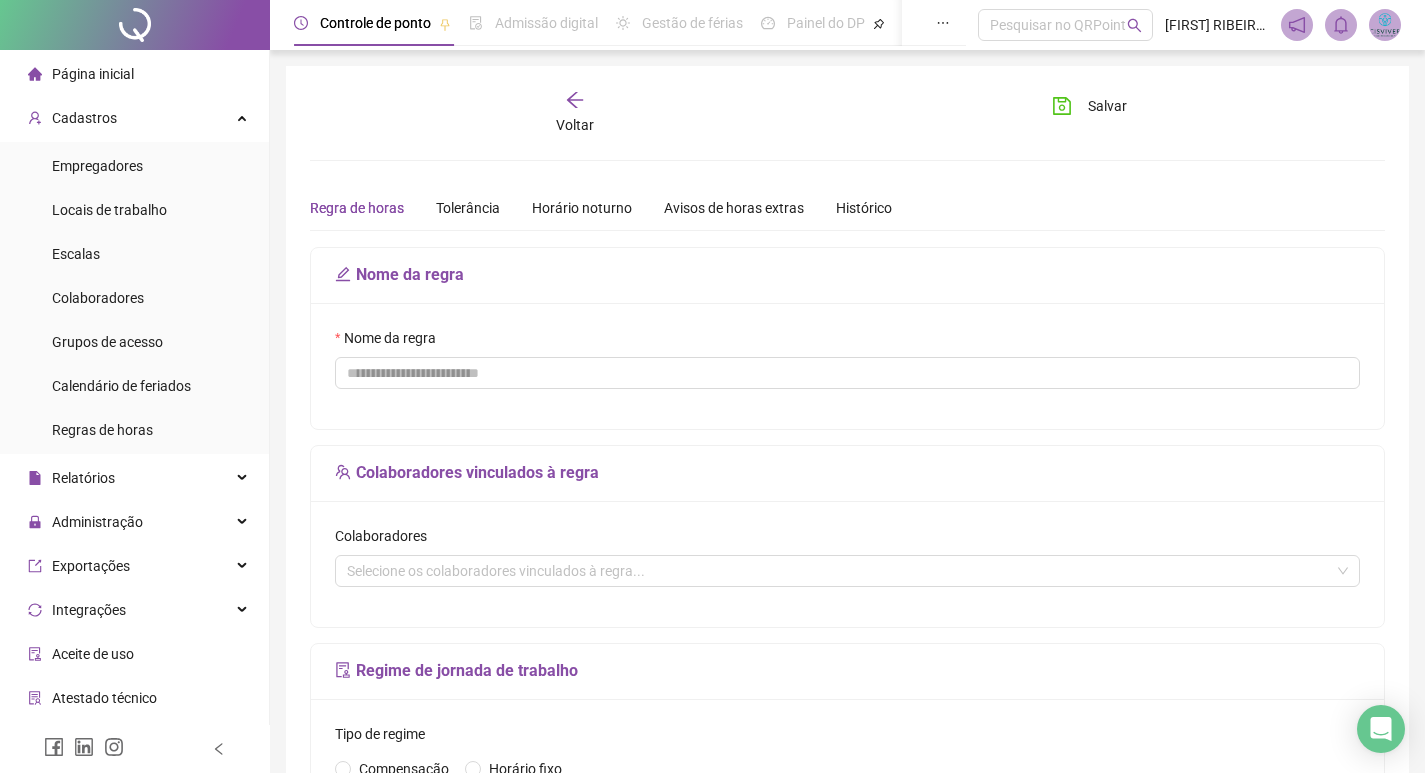 type on "**********" 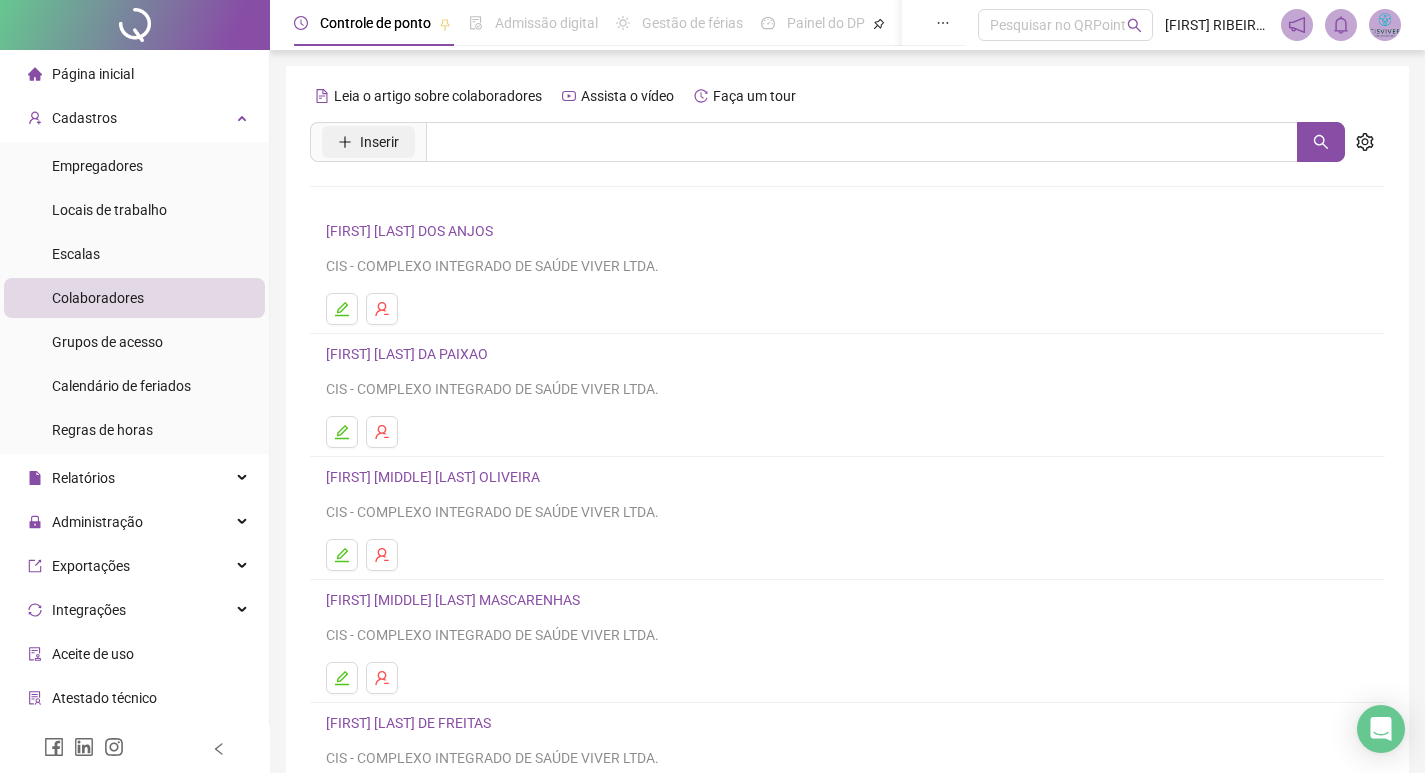click 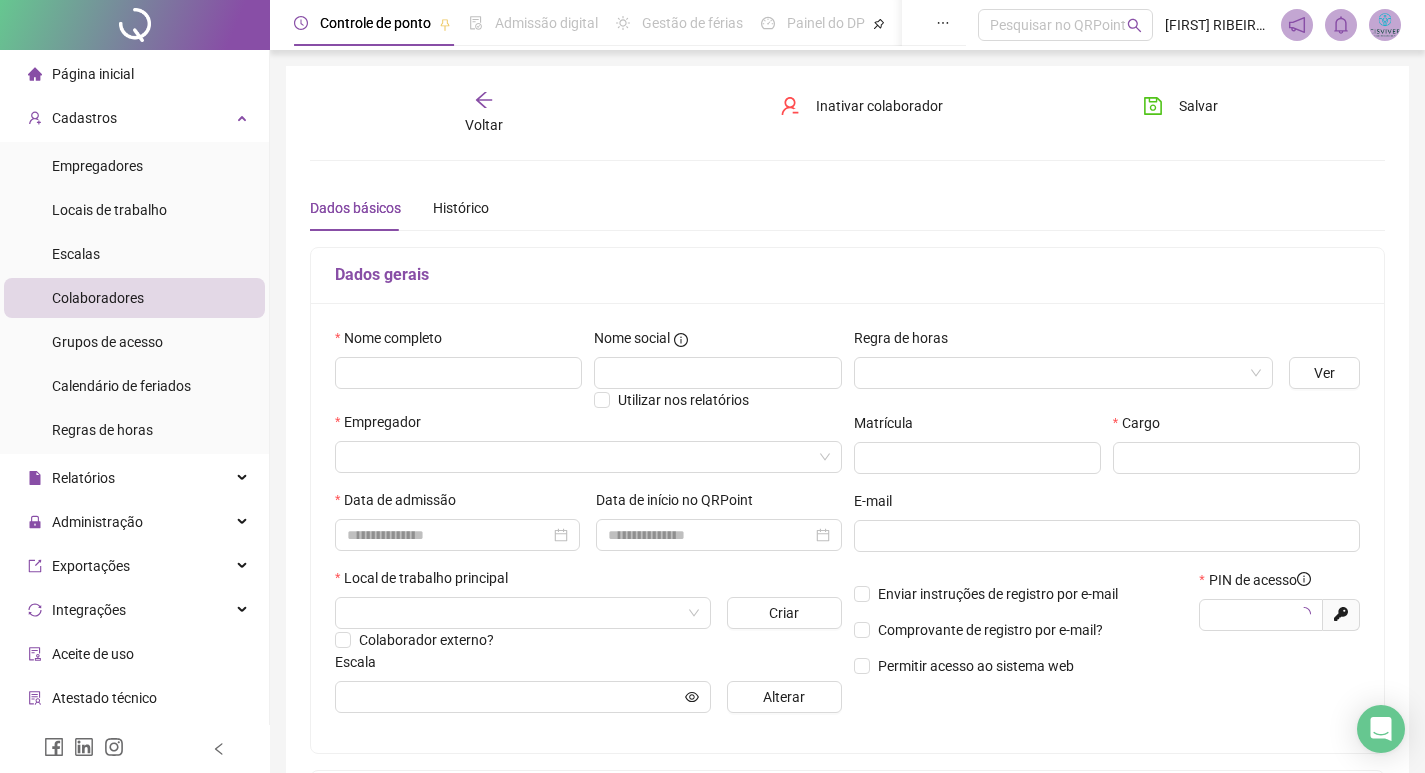 type on "*****" 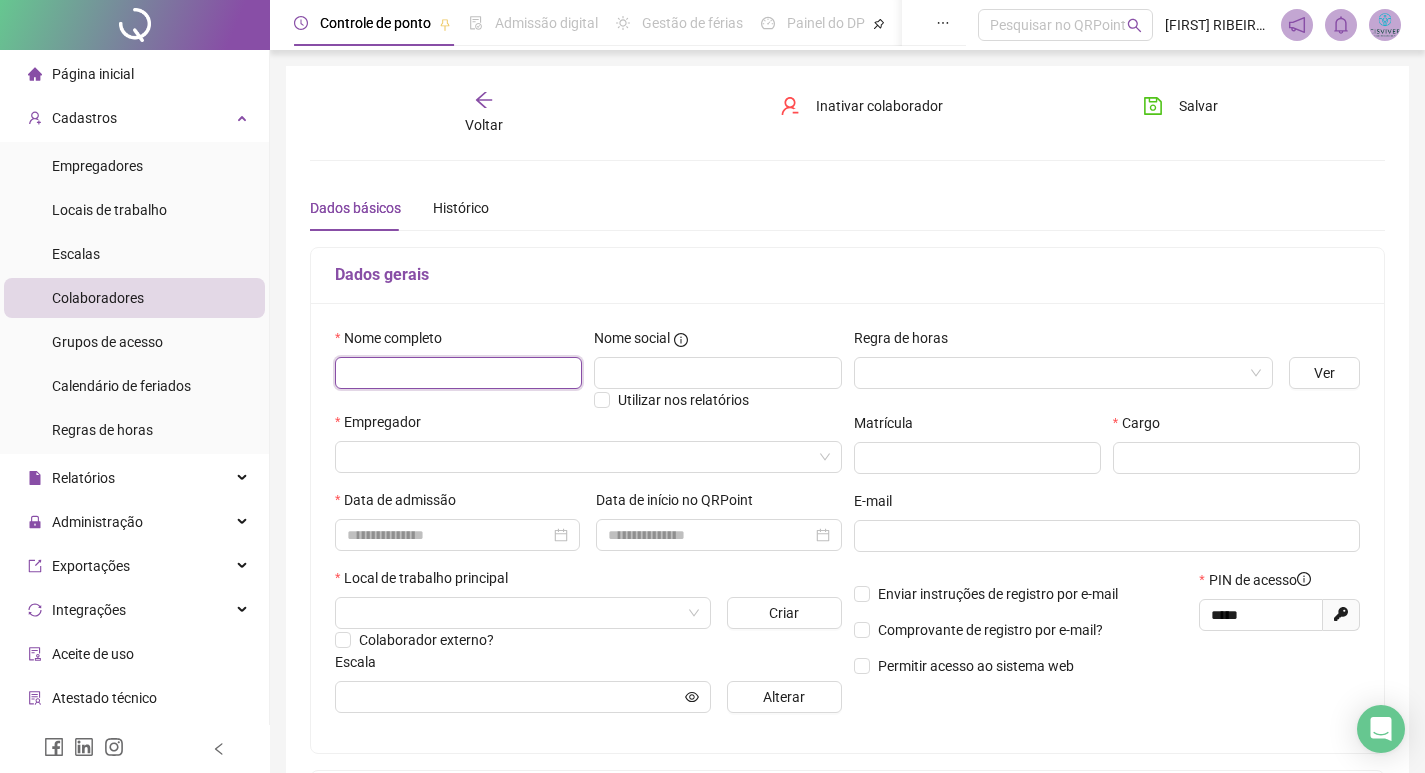 click at bounding box center (458, 373) 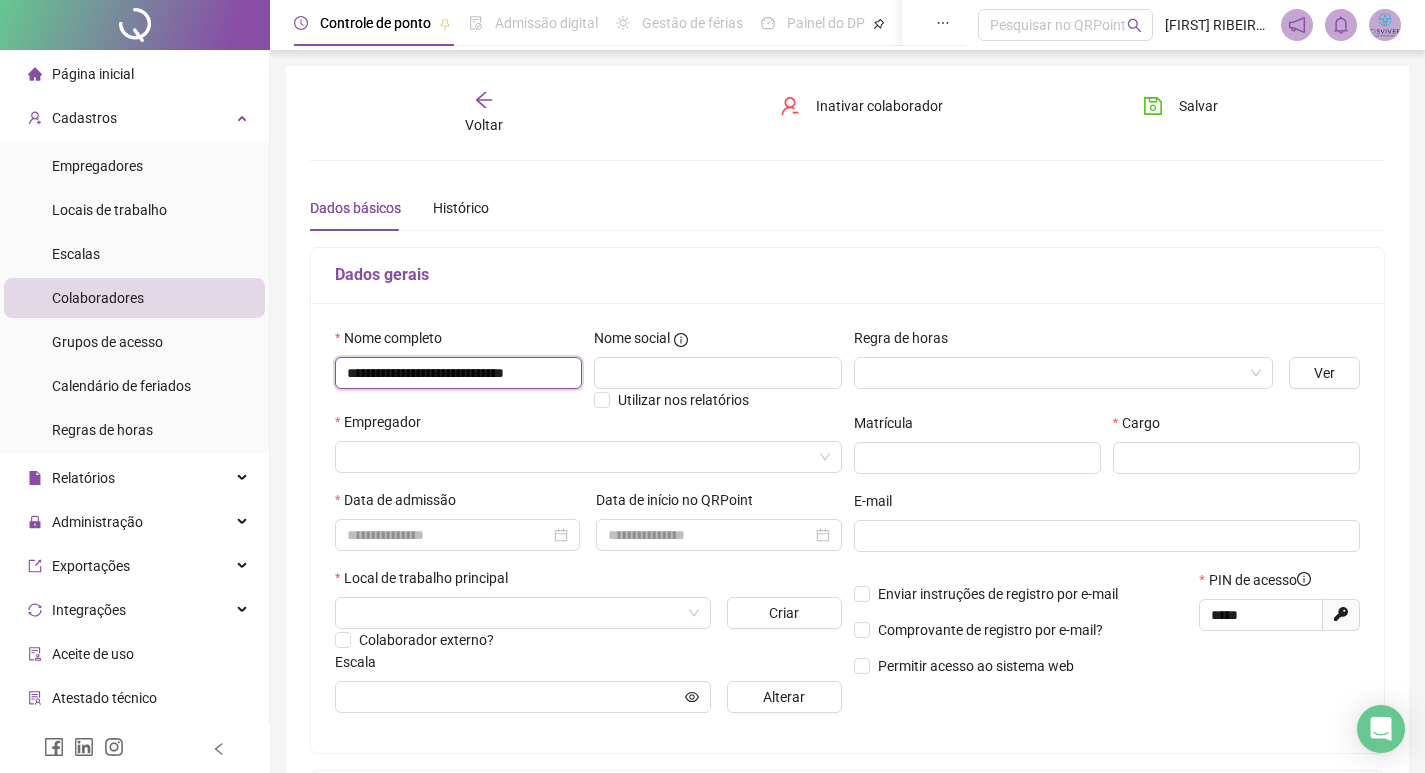 scroll, scrollTop: 0, scrollLeft: 12, axis: horizontal 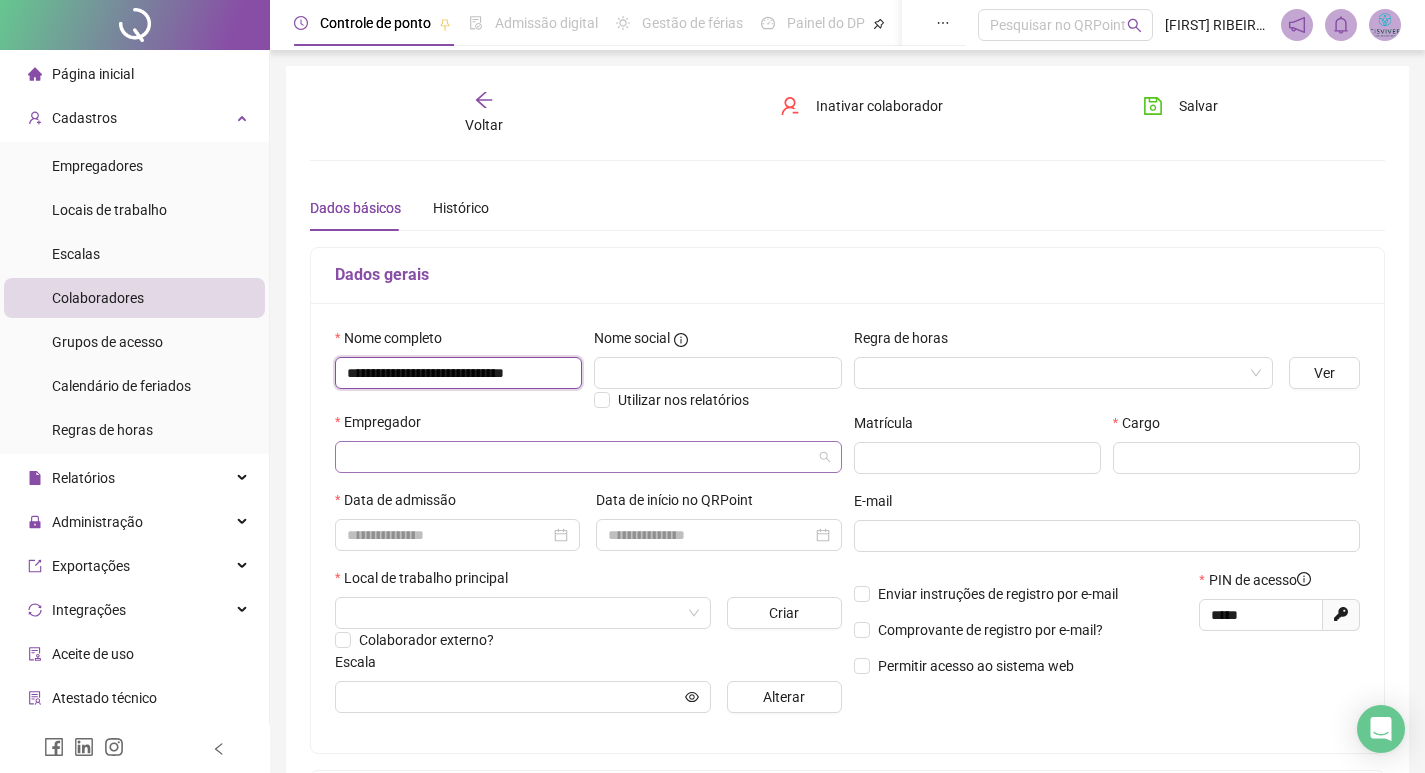 click at bounding box center [588, 457] 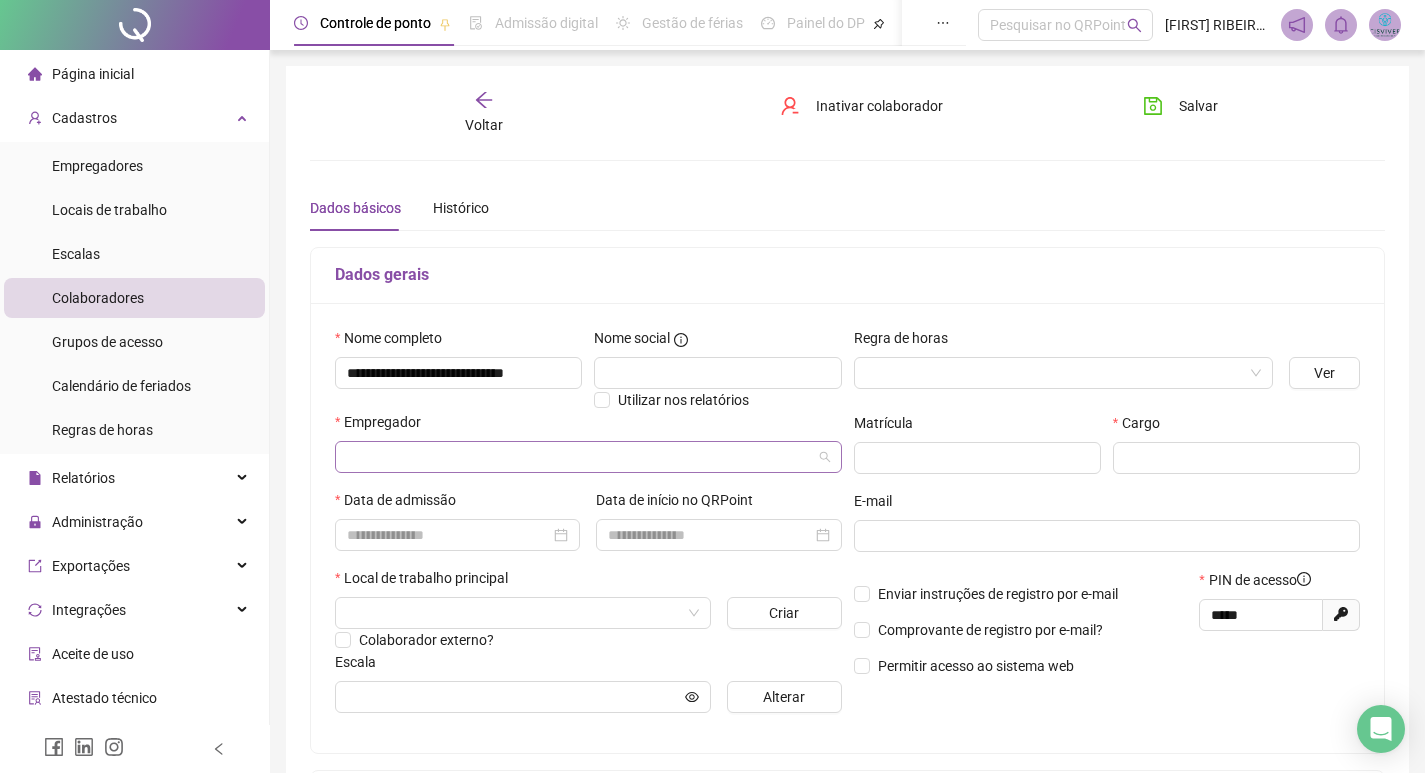 scroll, scrollTop: 0, scrollLeft: 0, axis: both 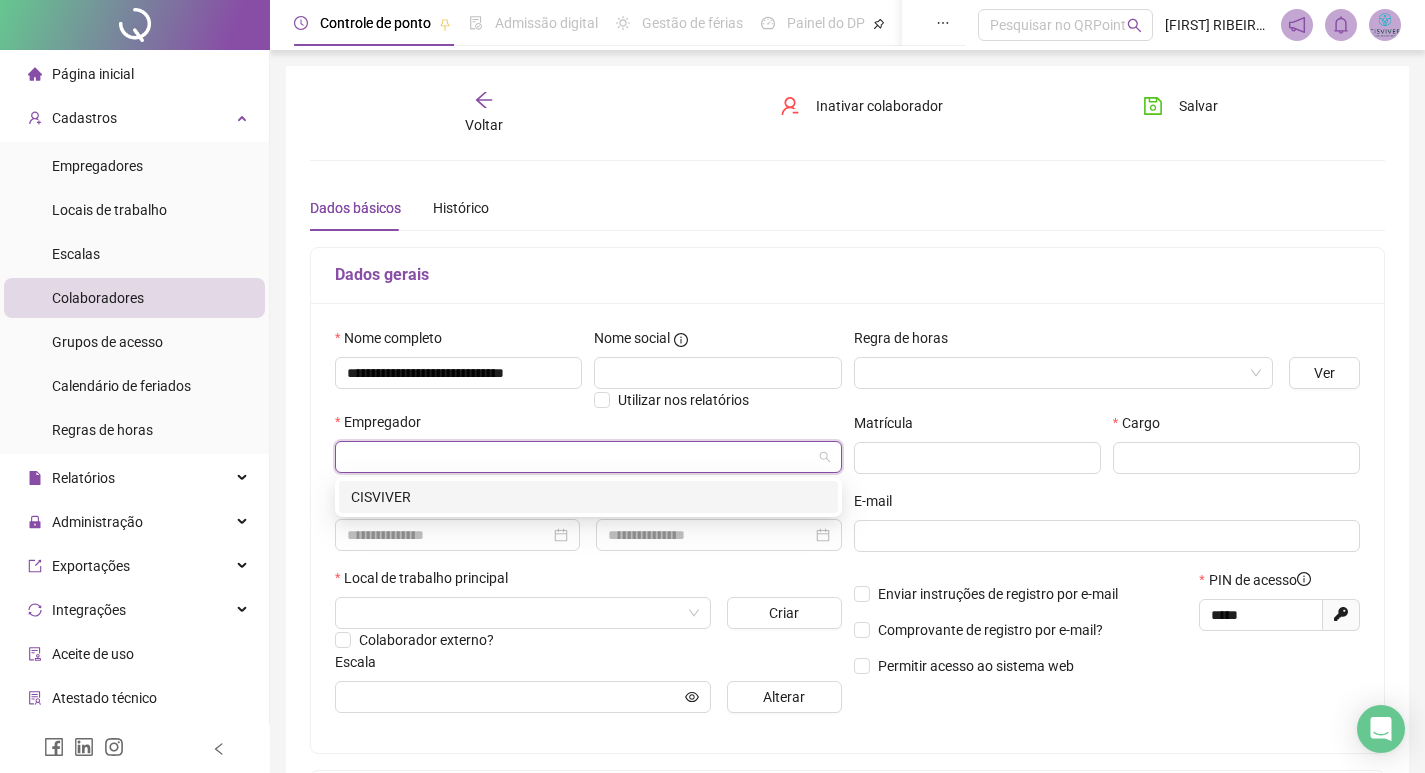 click on "CISVIVER" at bounding box center [588, 497] 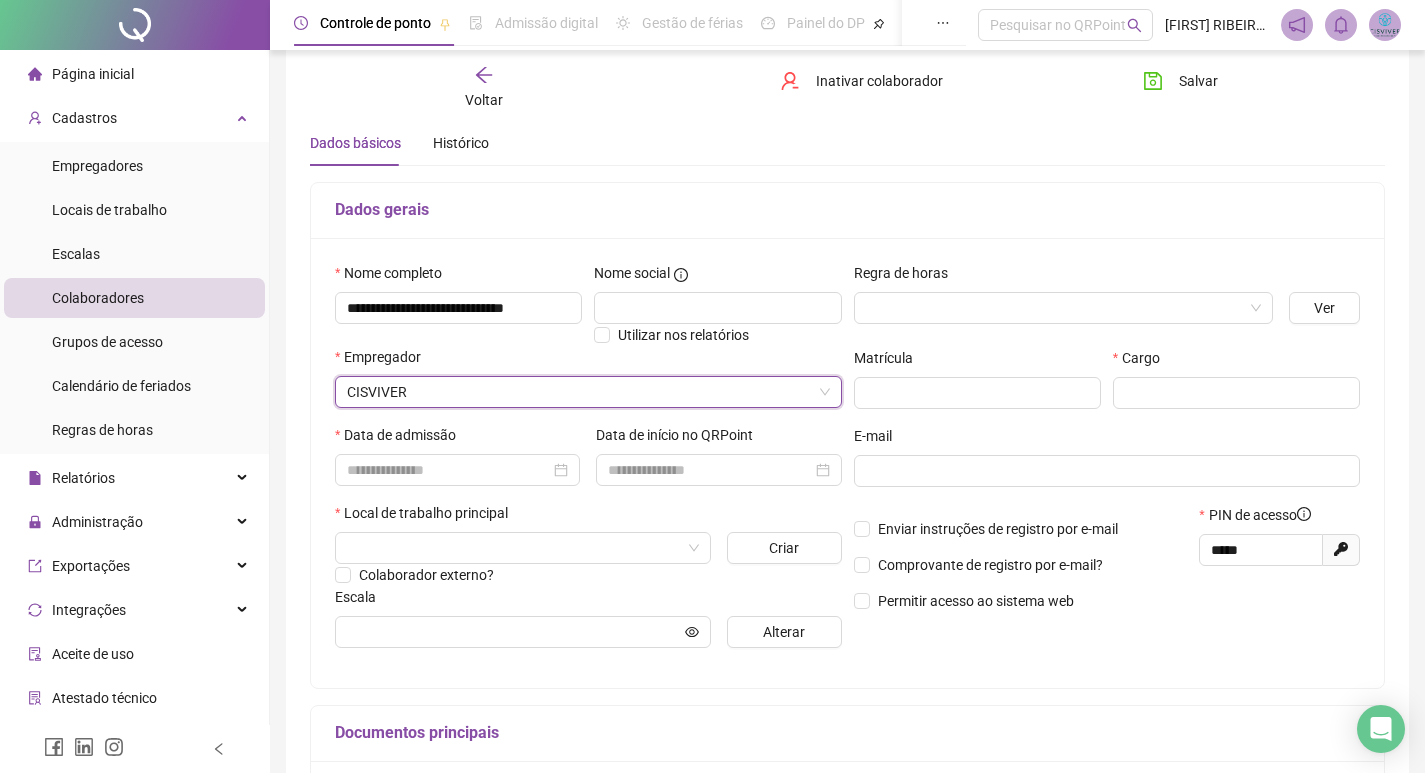 scroll, scrollTop: 100, scrollLeft: 0, axis: vertical 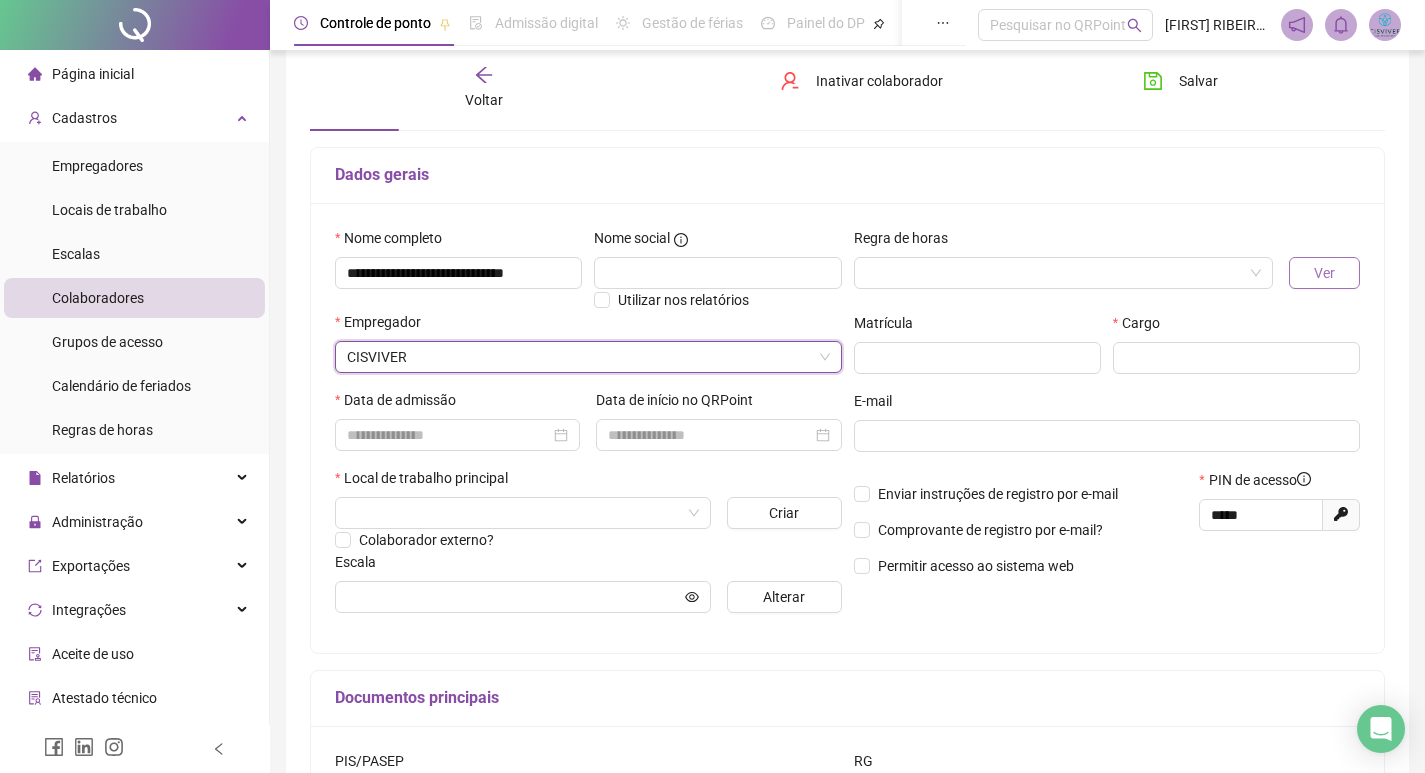 click on "Ver" at bounding box center [1324, 273] 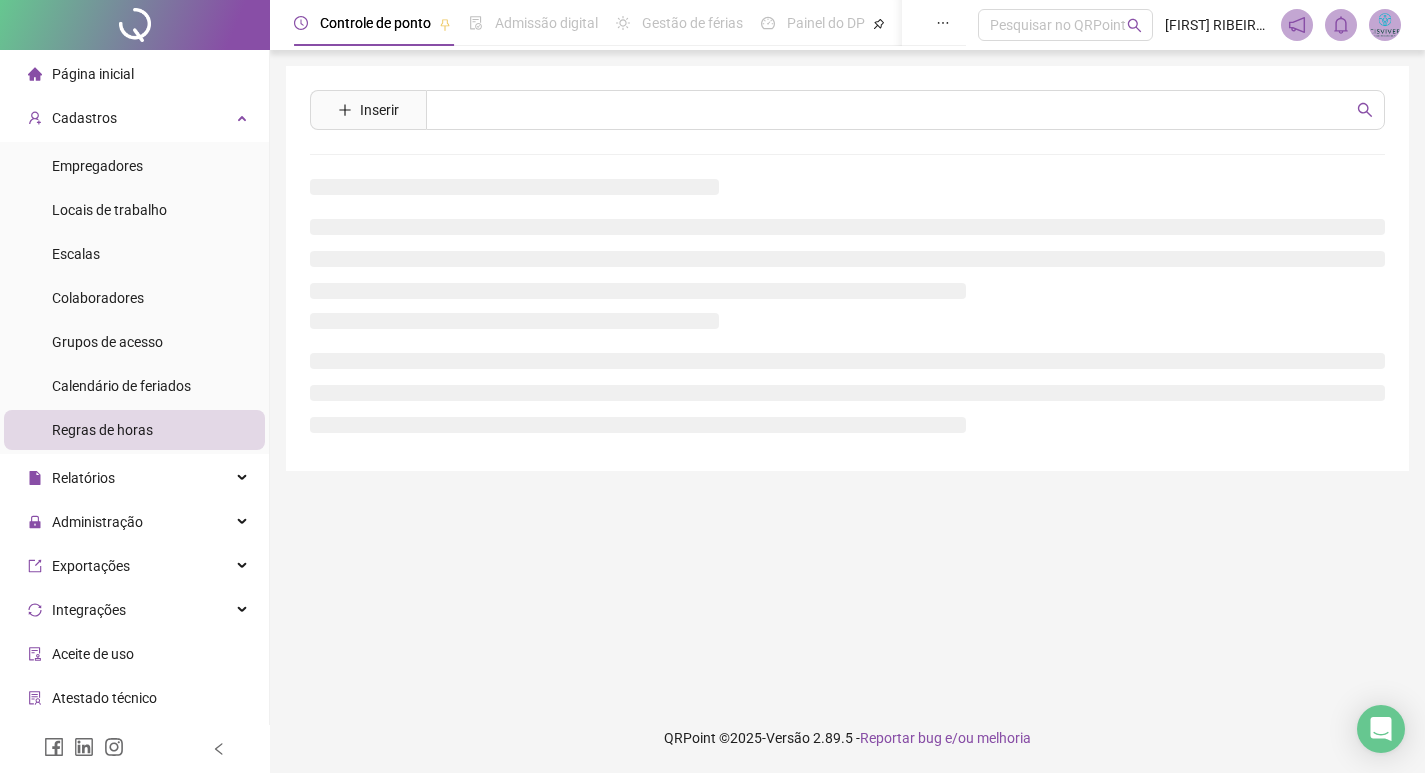 scroll, scrollTop: 0, scrollLeft: 0, axis: both 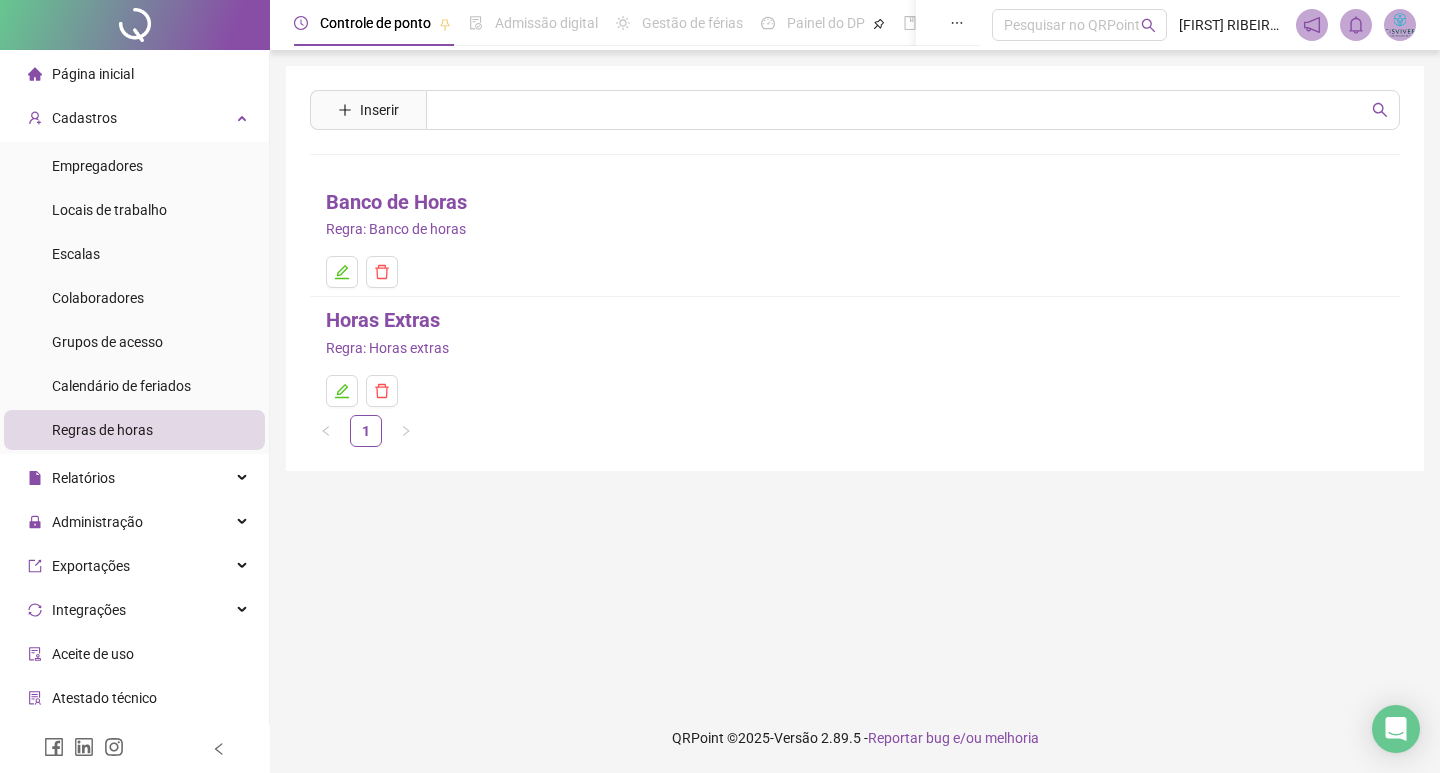 click on "Banco de Horas" at bounding box center (396, 202) 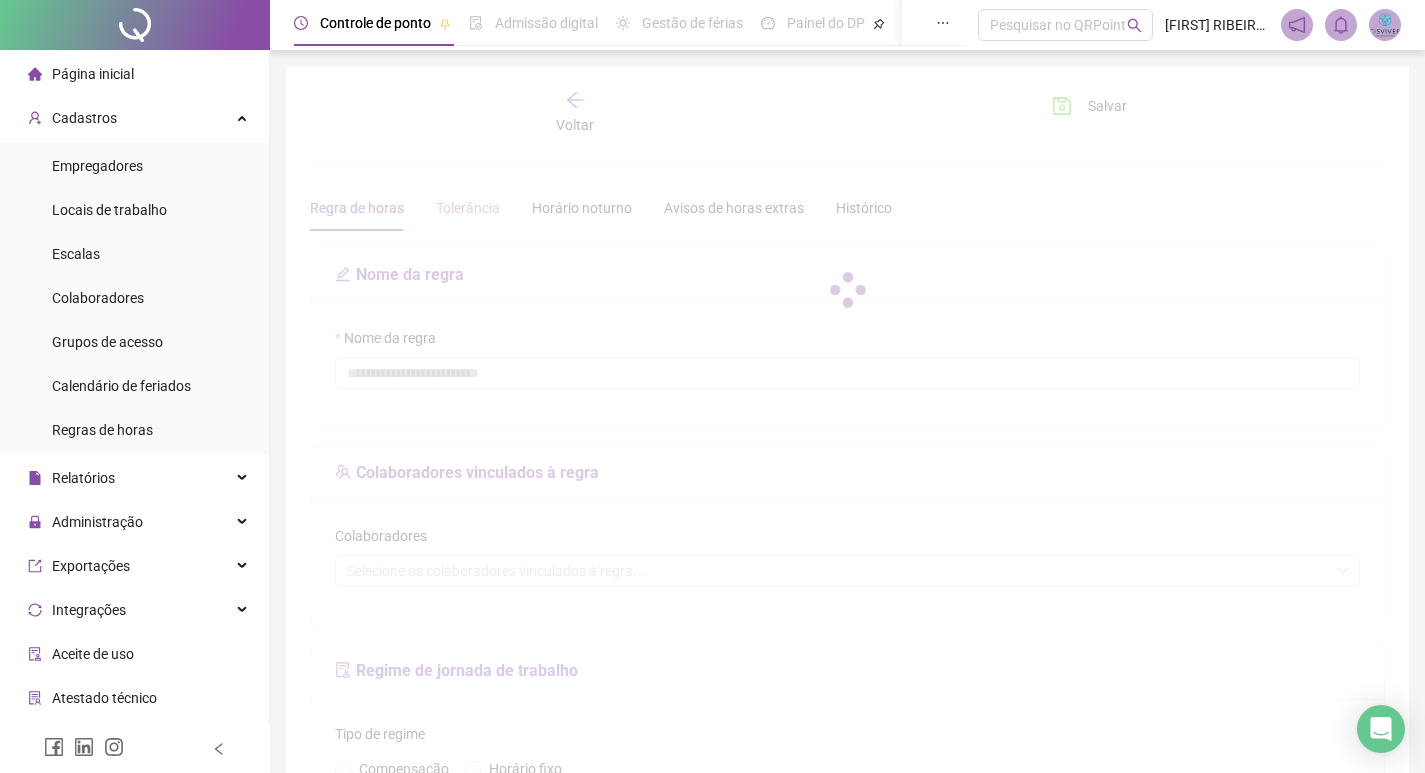 type on "**********" 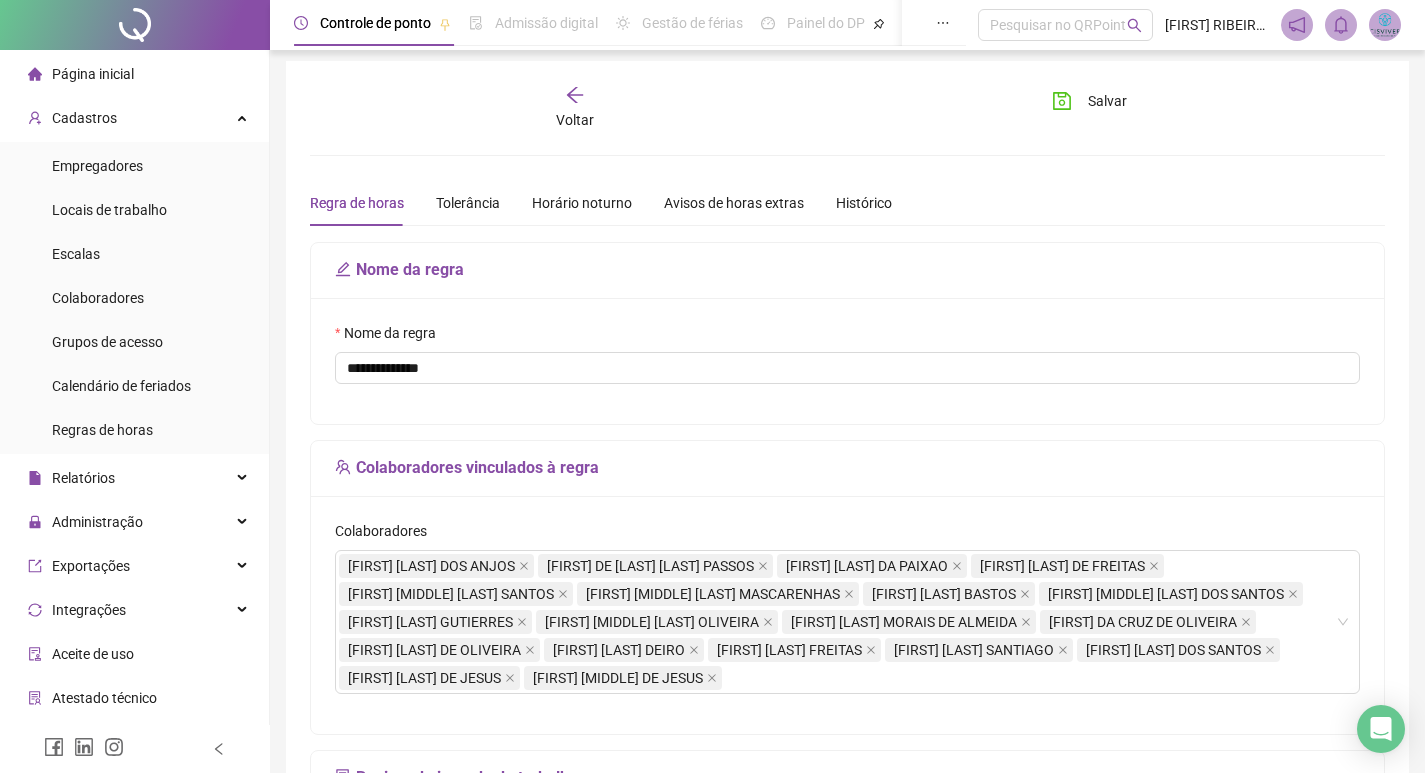 scroll, scrollTop: 0, scrollLeft: 0, axis: both 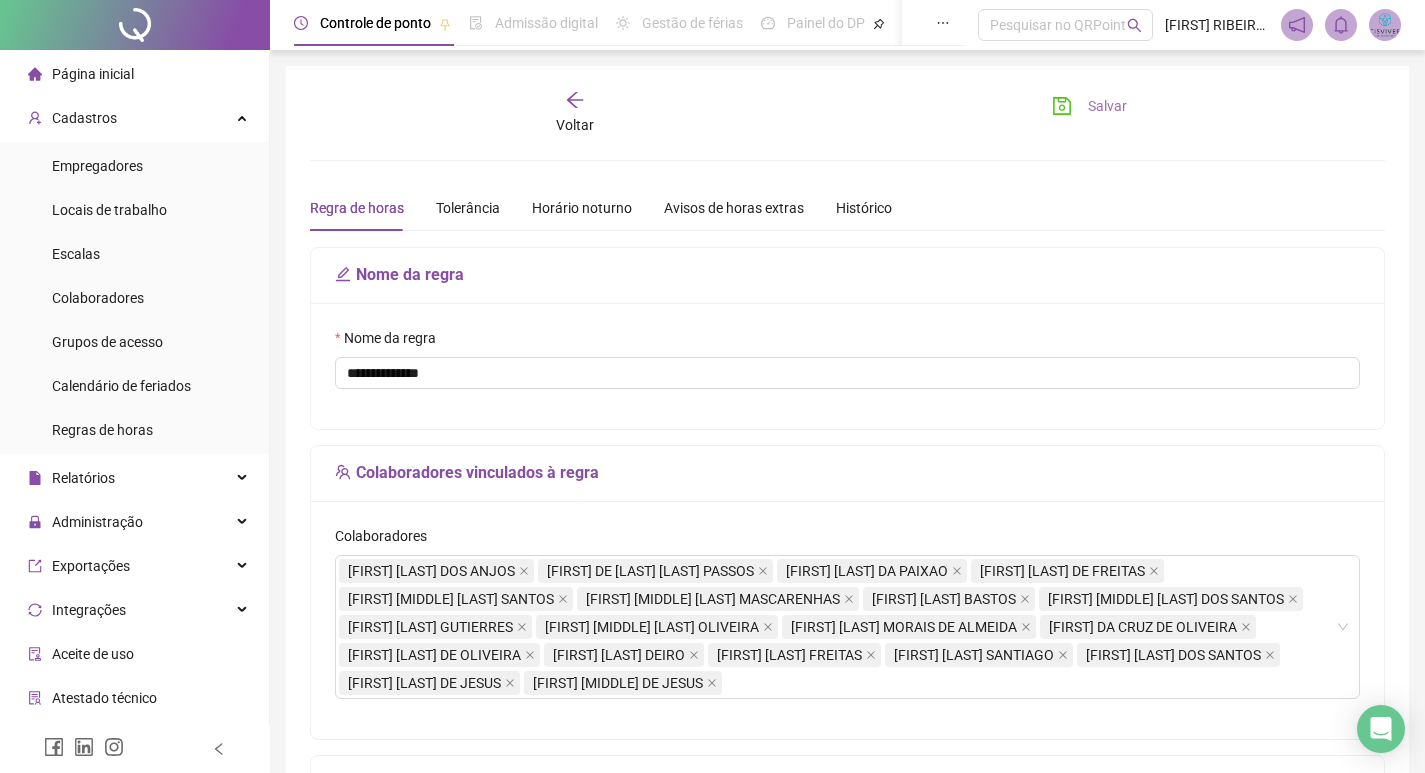 click on "Salvar" at bounding box center (1089, 106) 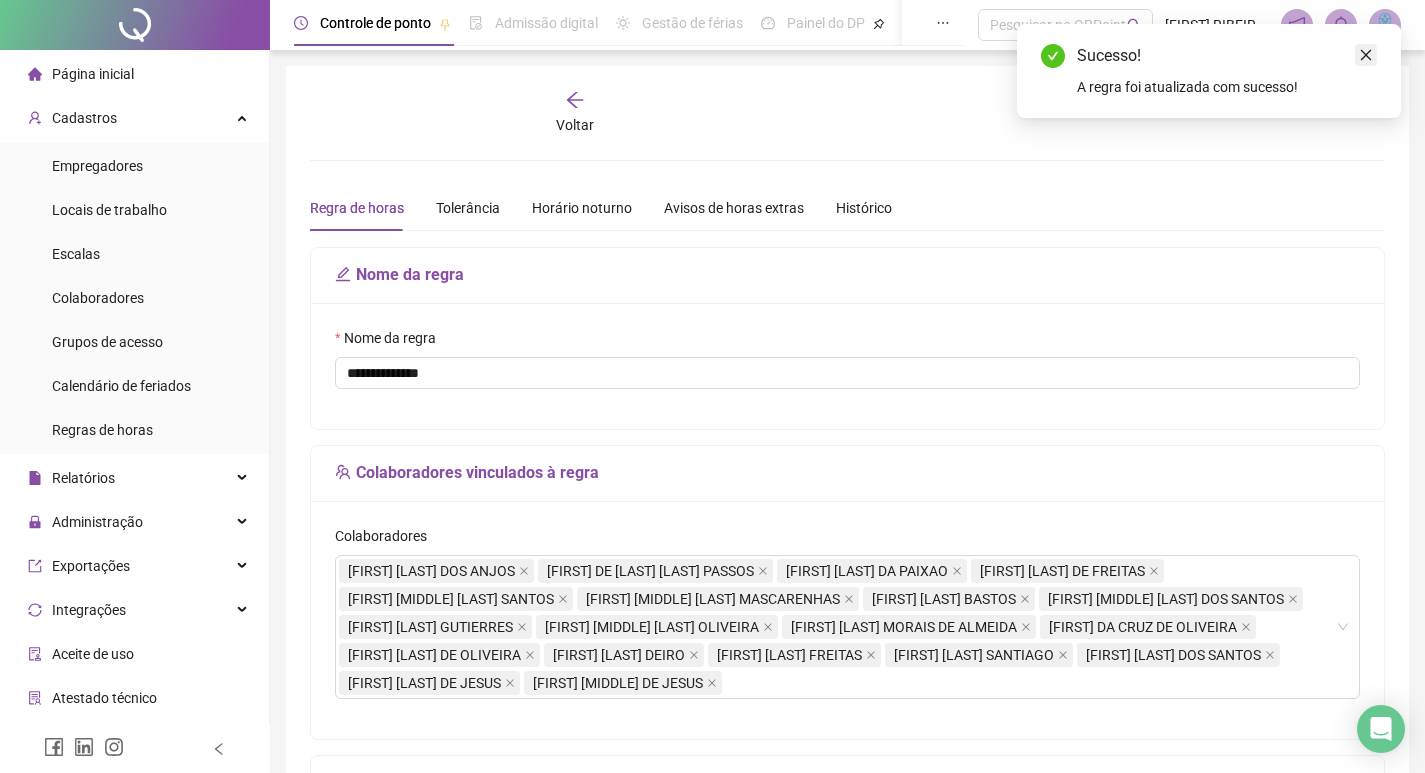 click 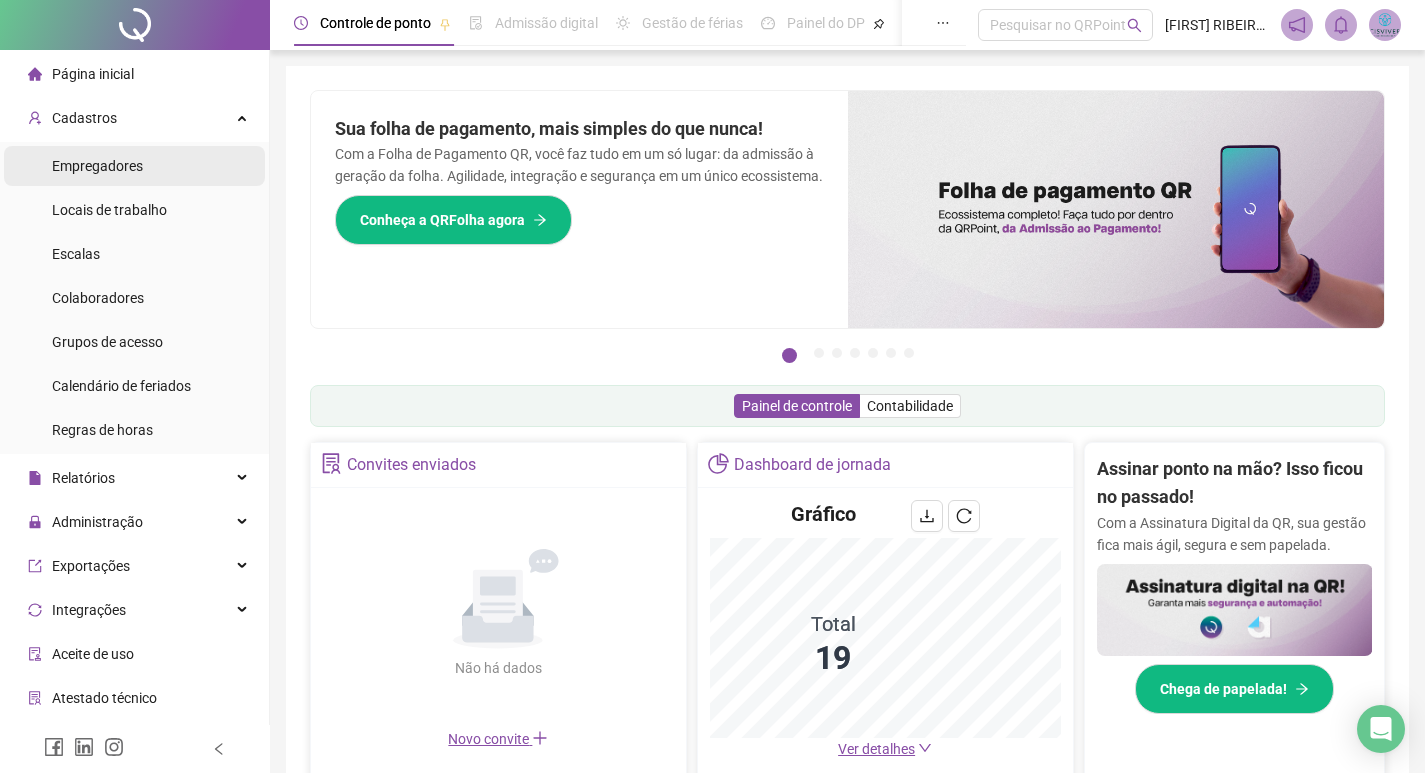 click on "Empregadores" at bounding box center [97, 166] 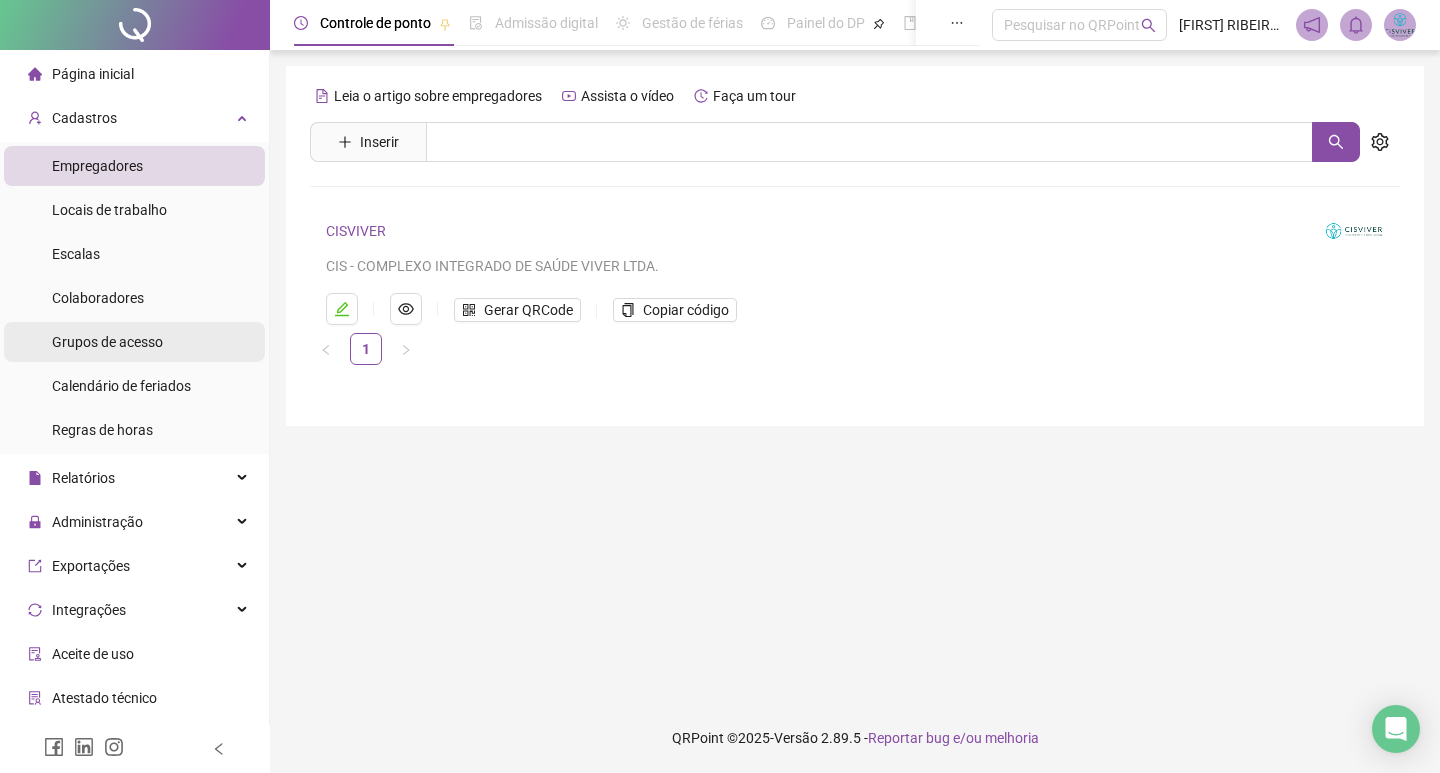 click on "Colaboradores" at bounding box center (98, 298) 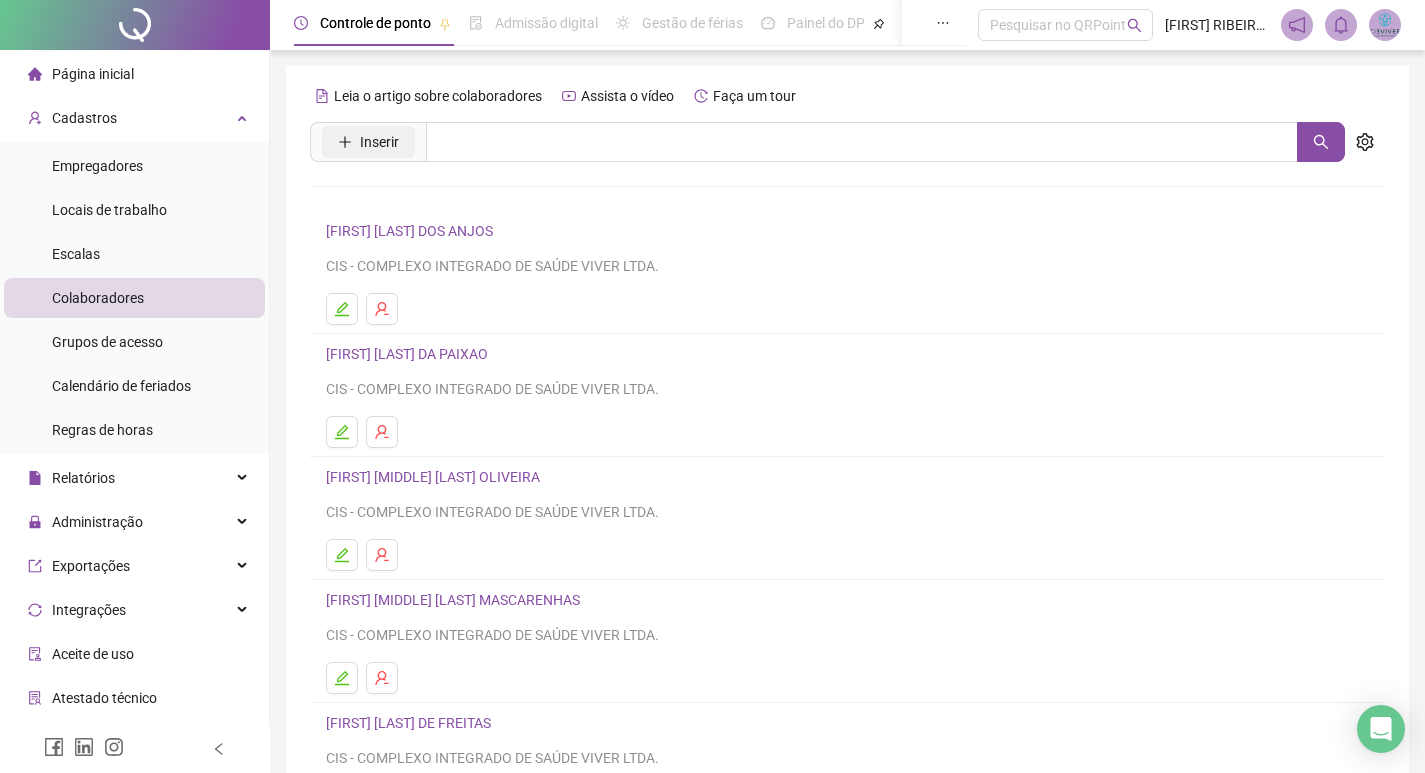 click on "Inserir" at bounding box center [379, 142] 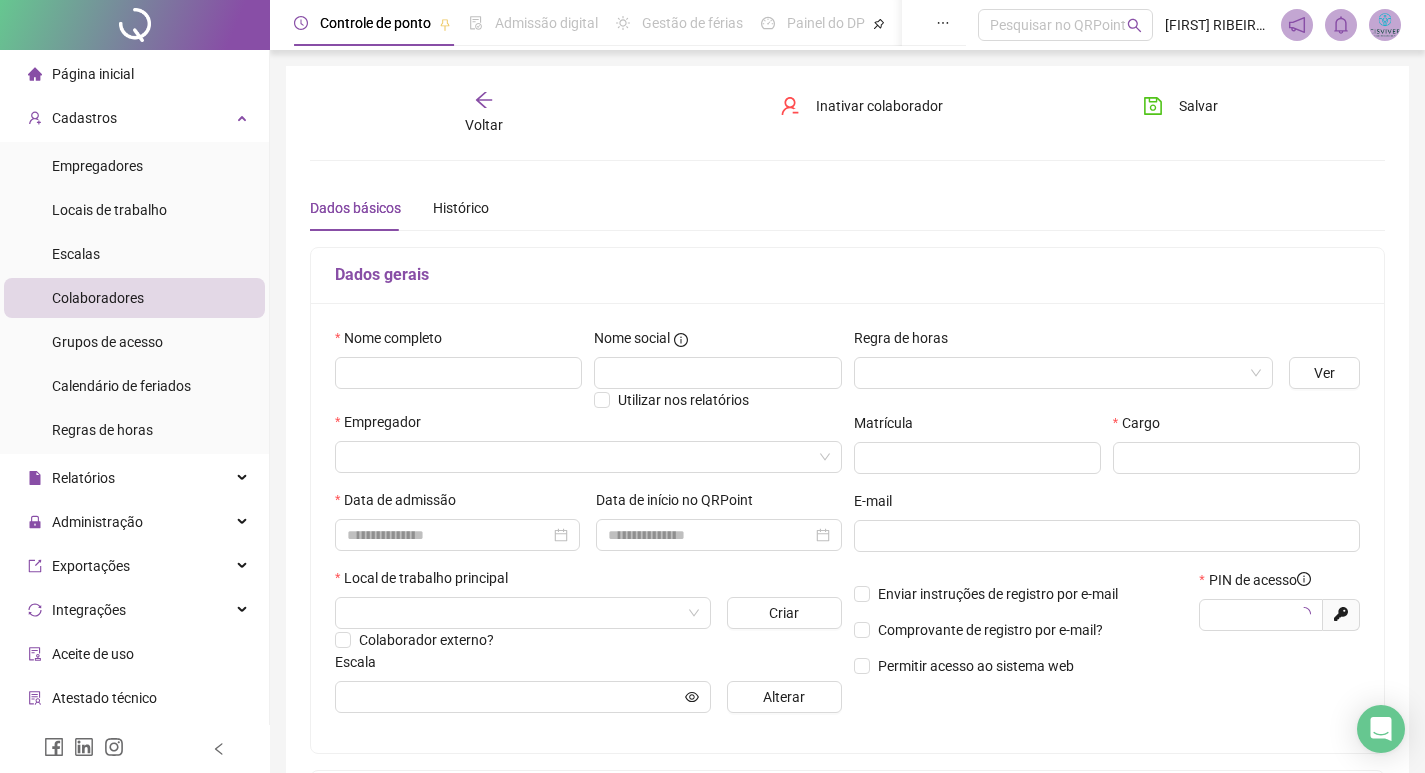 type on "*****" 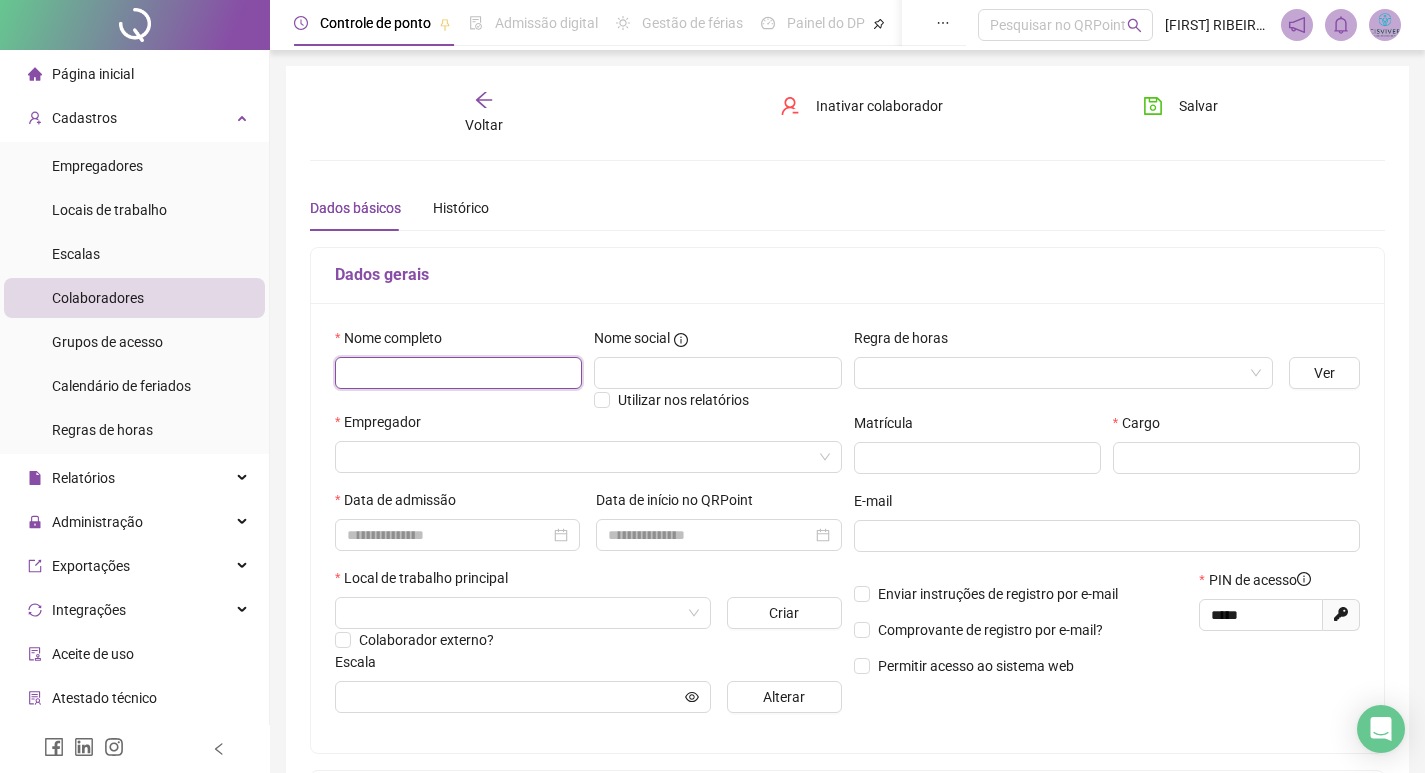 click at bounding box center (458, 373) 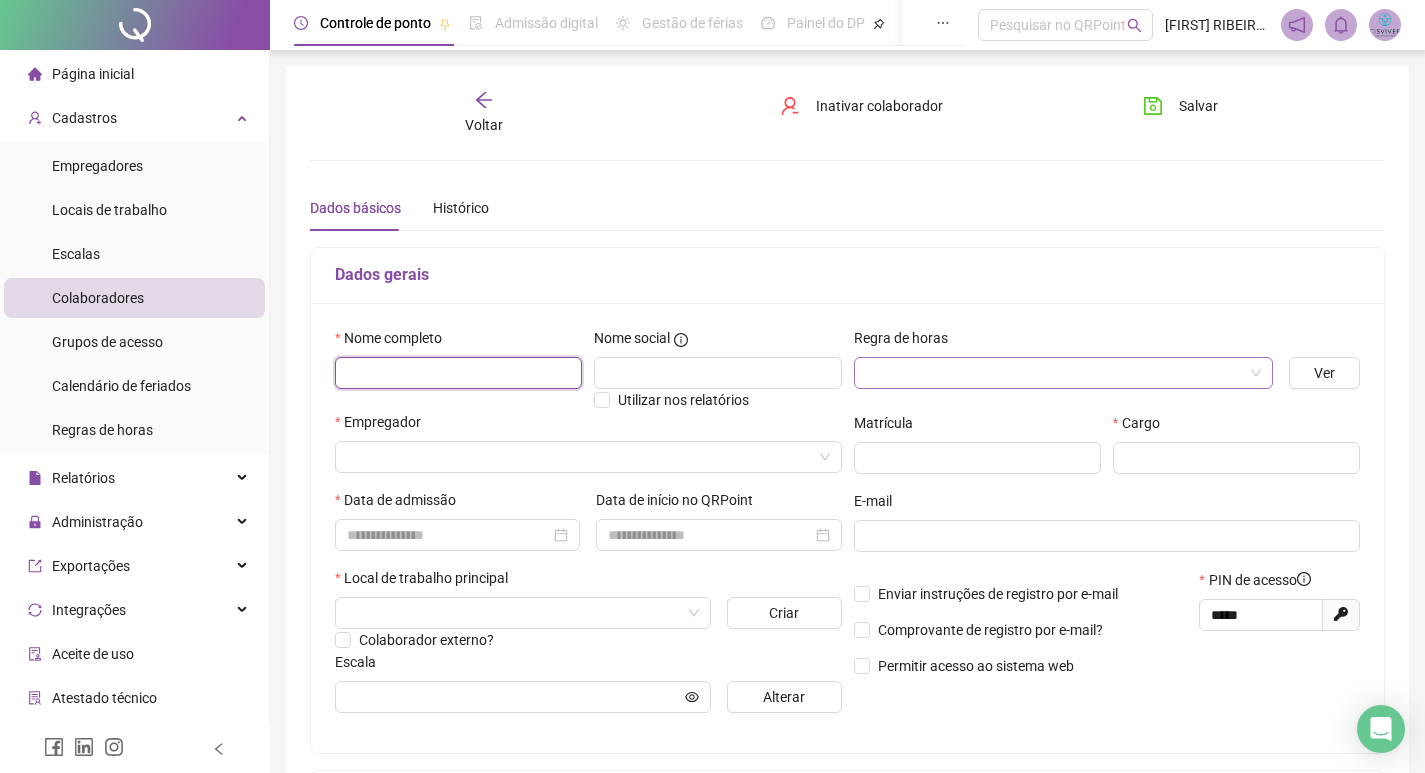 click at bounding box center (1063, 373) 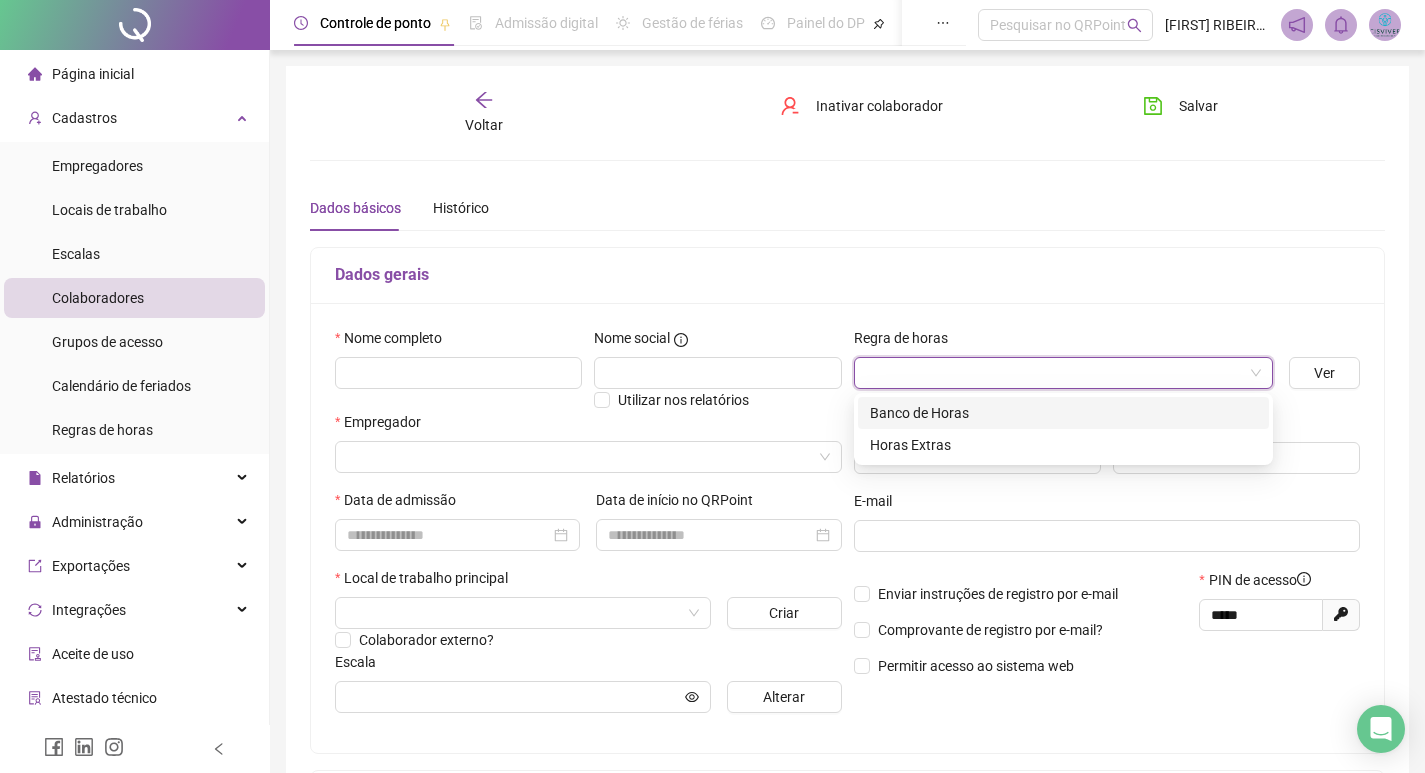 click on "Banco de Horas" at bounding box center (1063, 413) 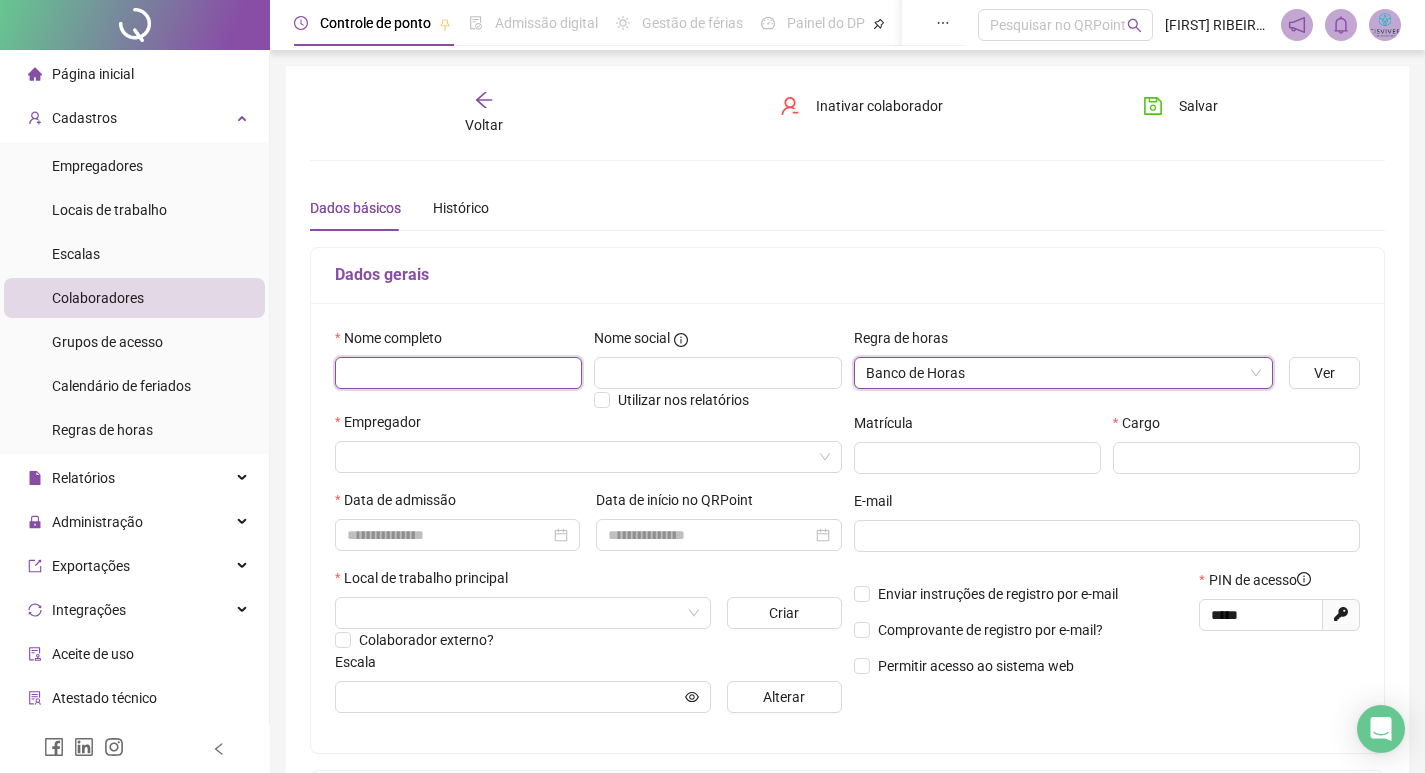 click at bounding box center [458, 373] 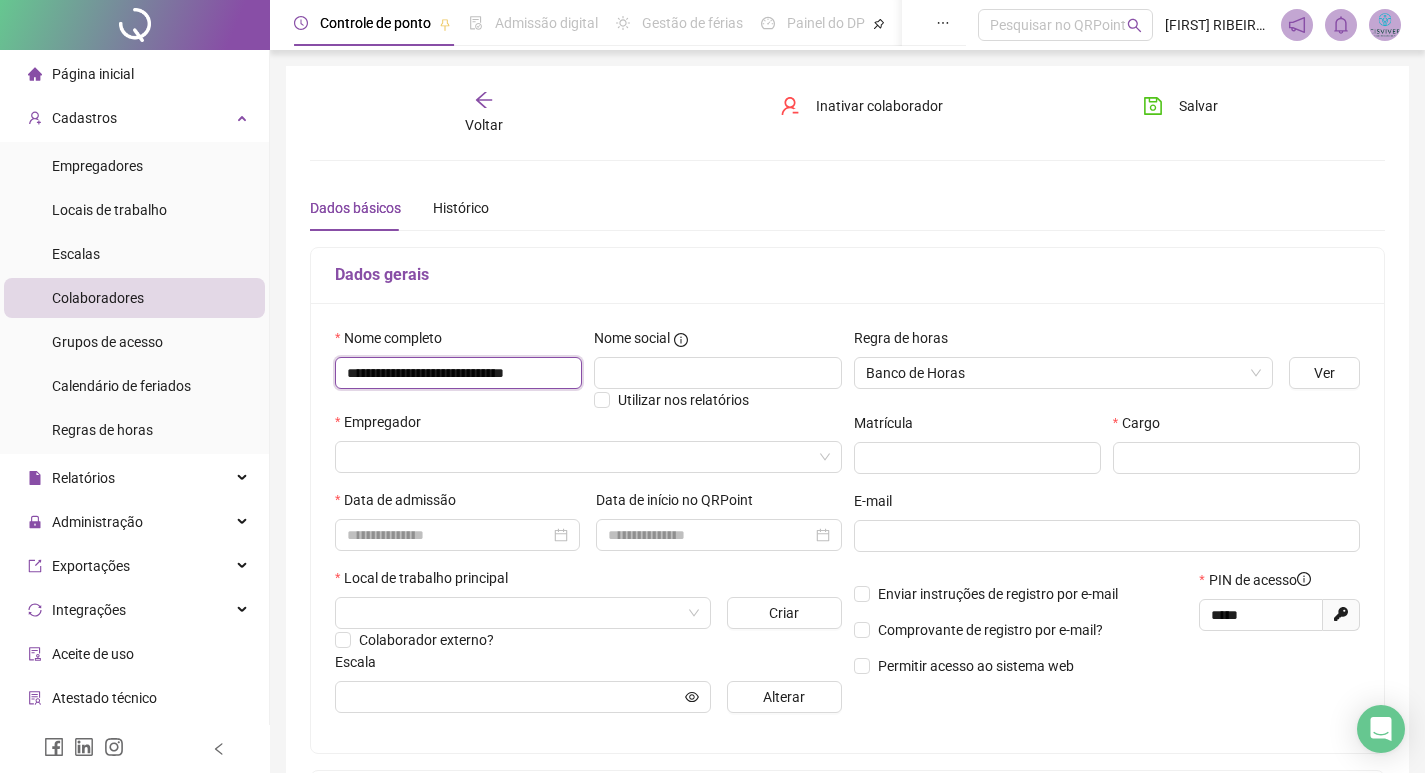 scroll, scrollTop: 0, scrollLeft: 0, axis: both 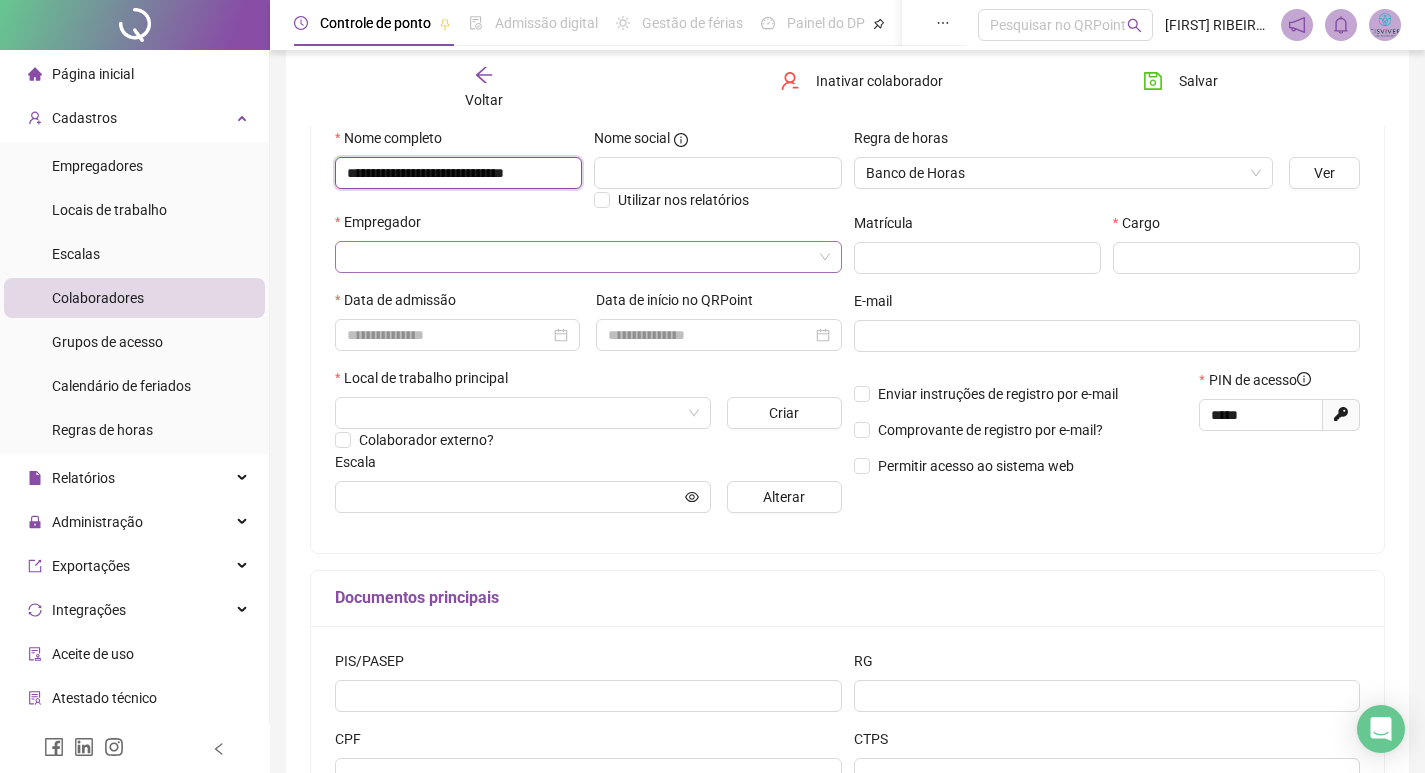 click at bounding box center [588, 257] 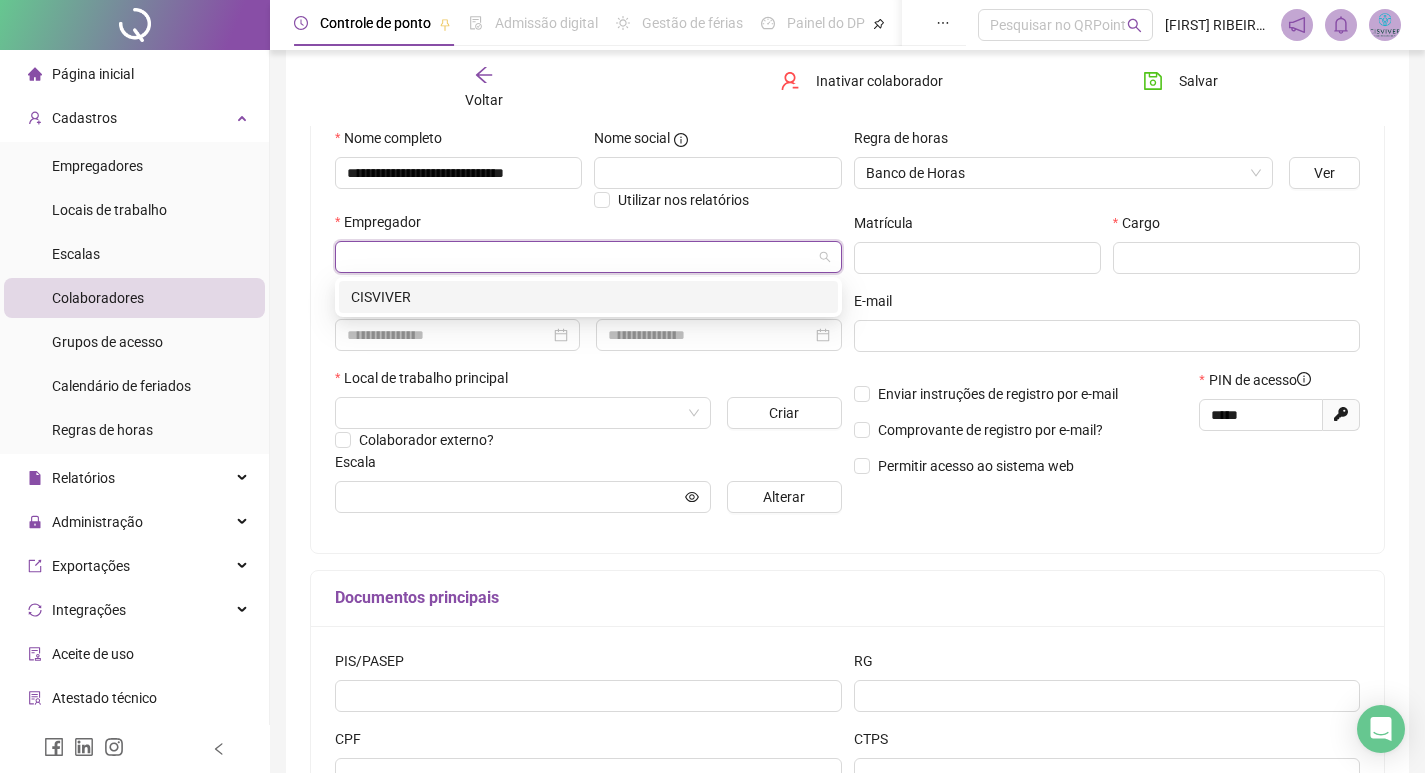 click on "CISVIVER" at bounding box center [588, 297] 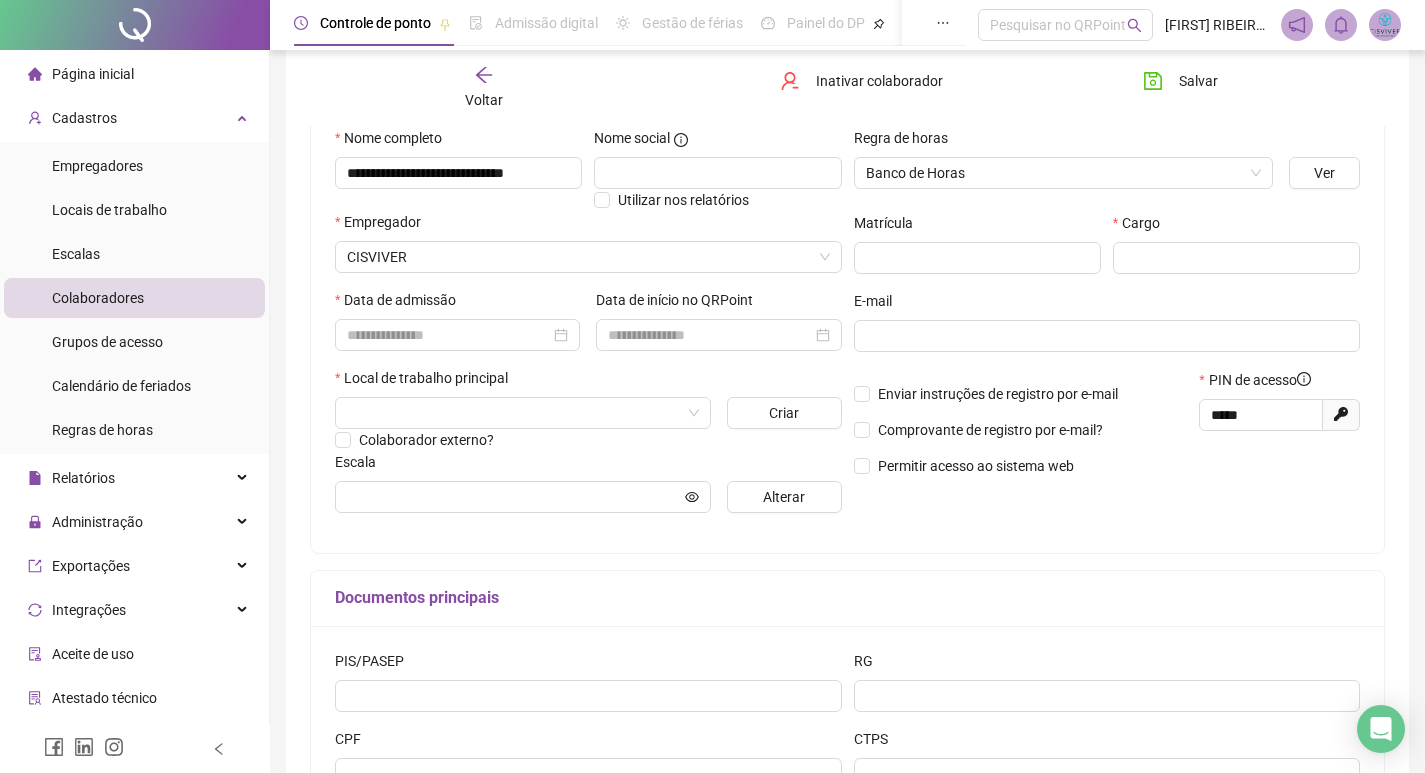 drag, startPoint x: 394, startPoint y: 302, endPoint x: 329, endPoint y: 308, distance: 65.27634 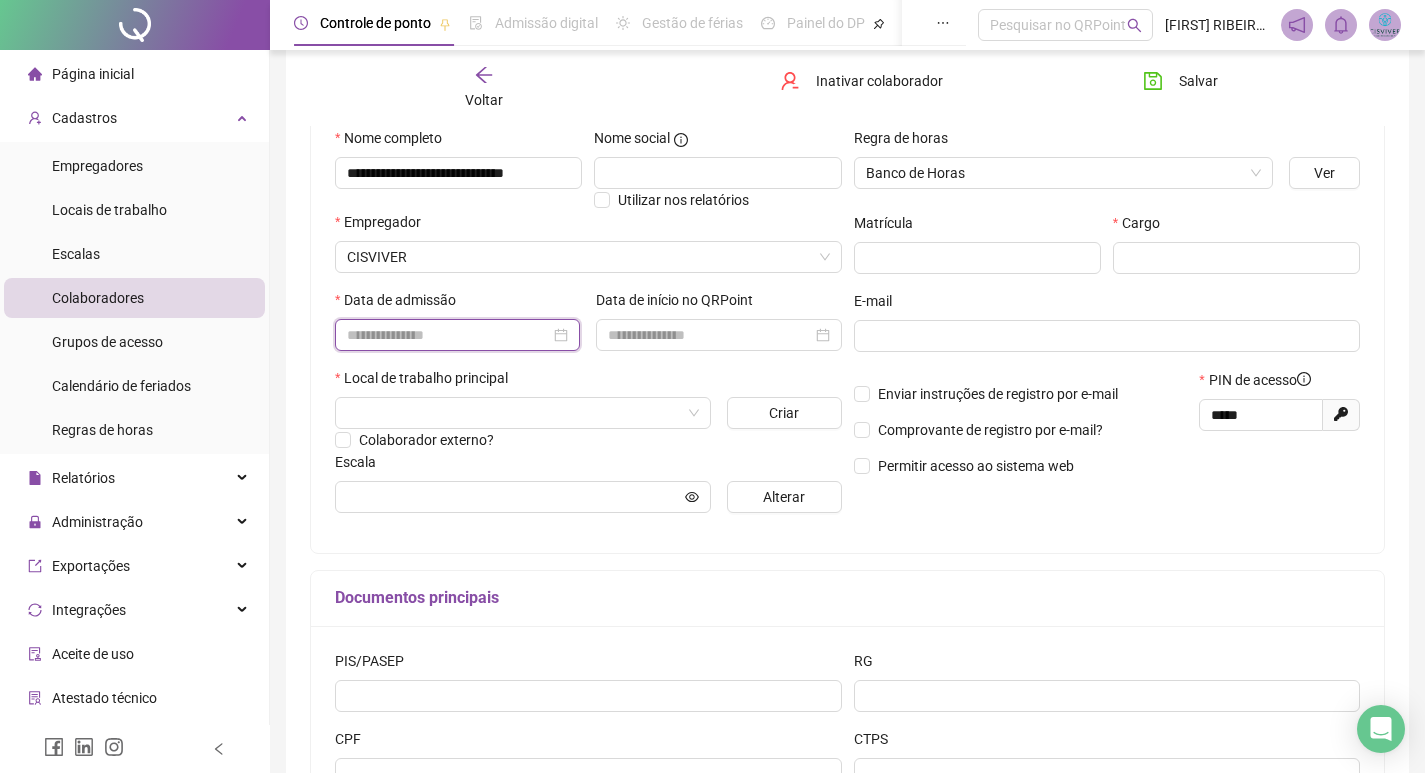 click at bounding box center [448, 335] 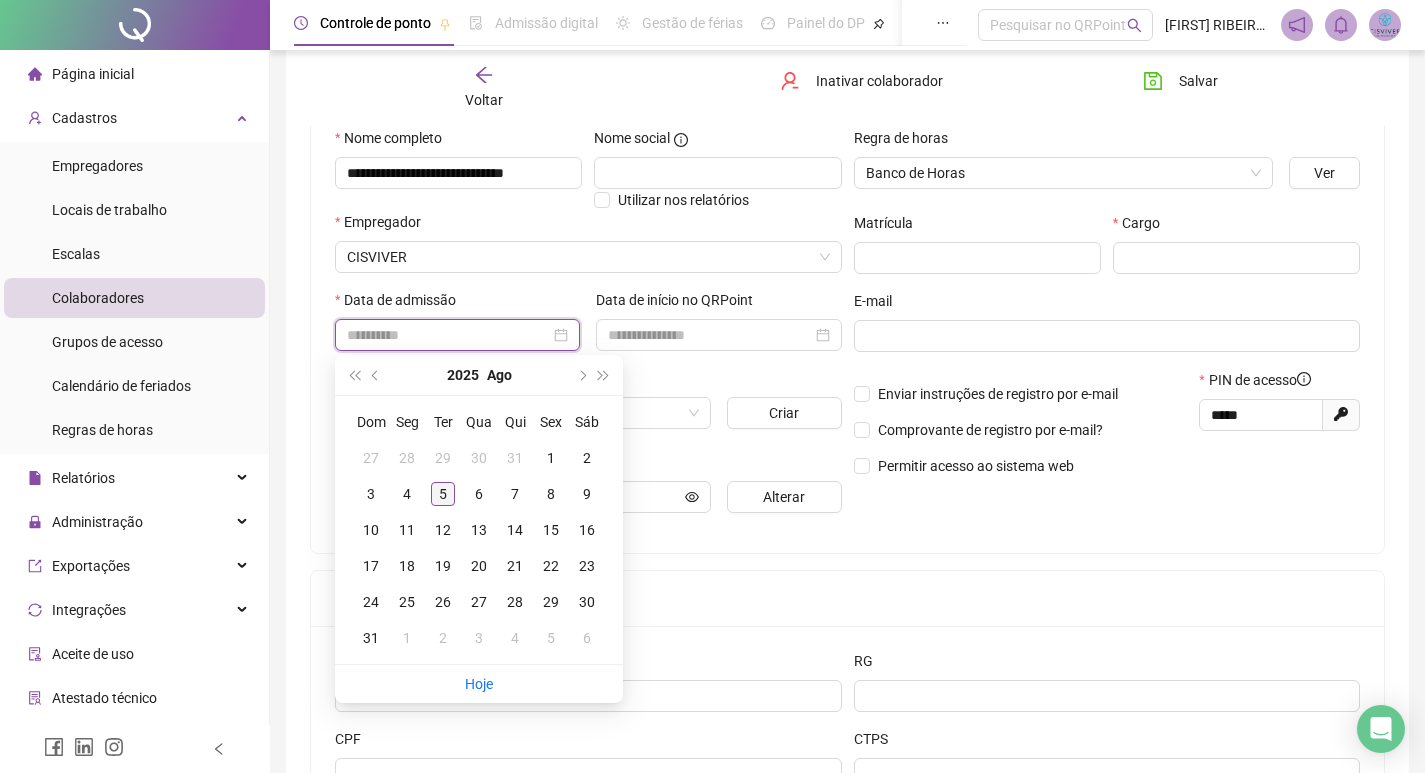 type on "**********" 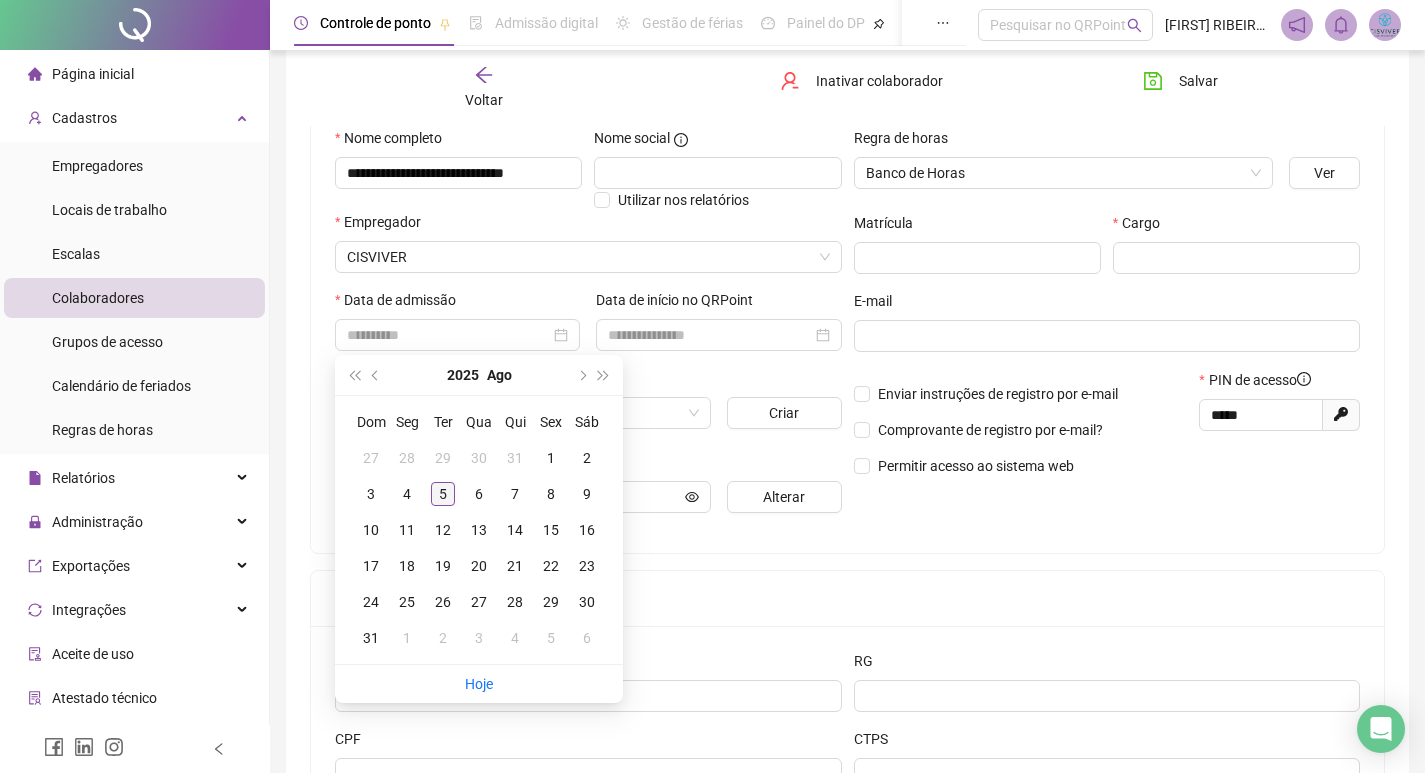 click on "5" at bounding box center (443, 494) 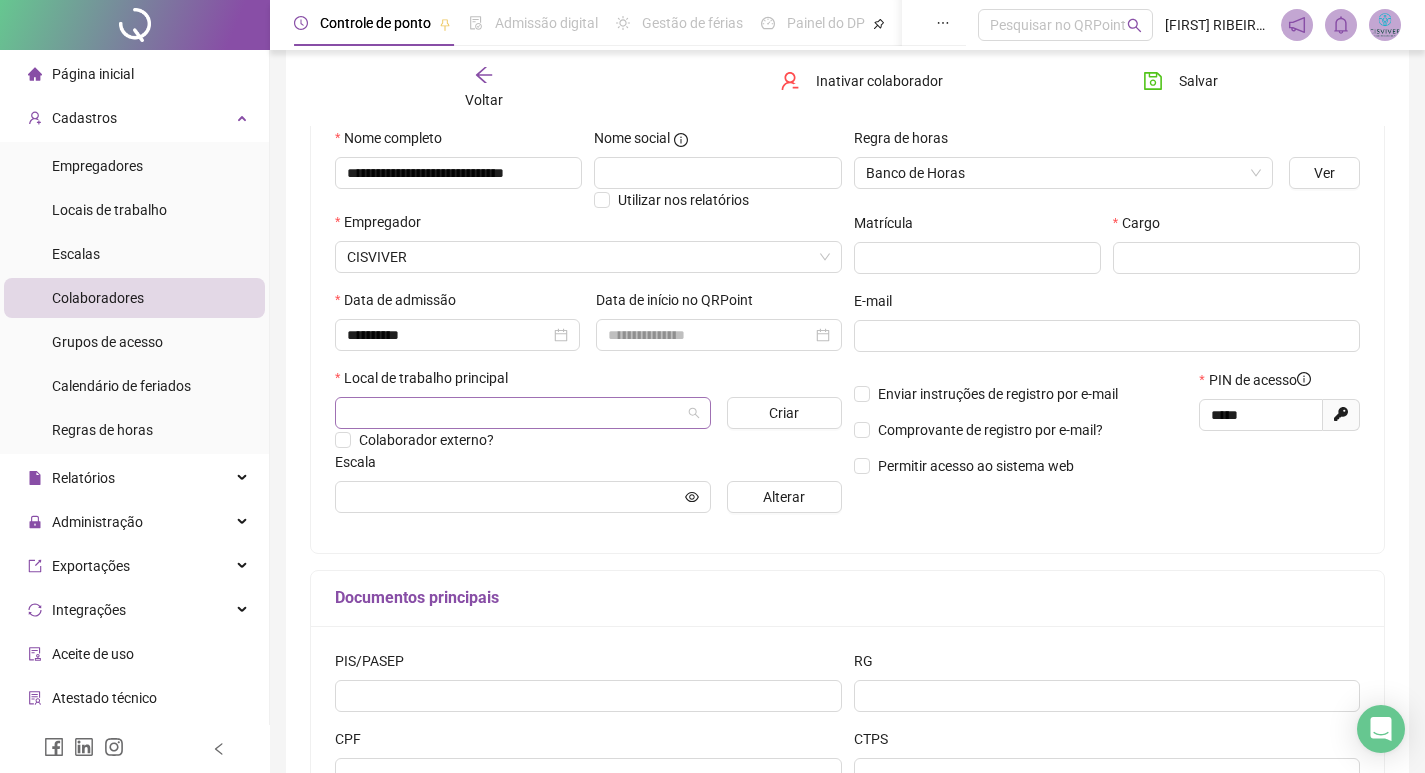 click at bounding box center (523, 413) 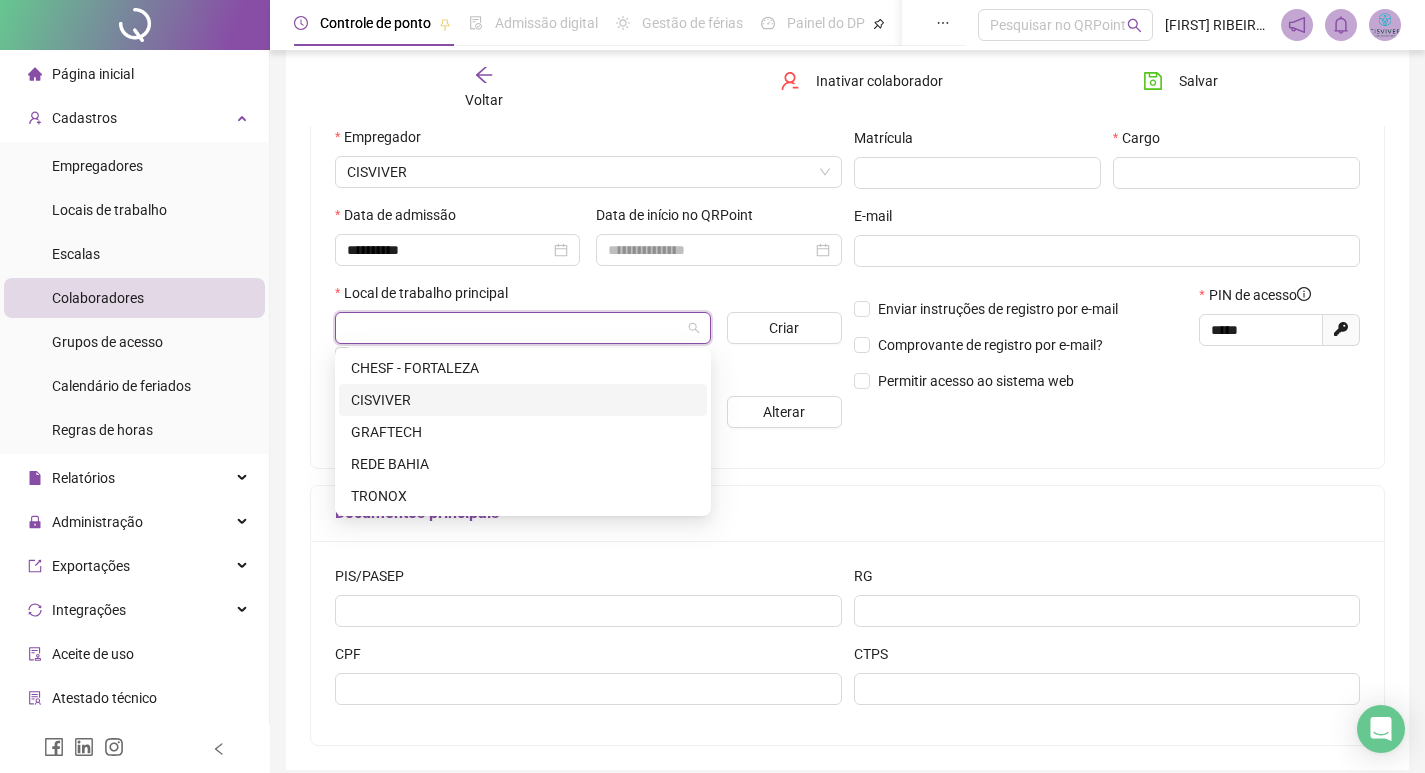 scroll, scrollTop: 300, scrollLeft: 0, axis: vertical 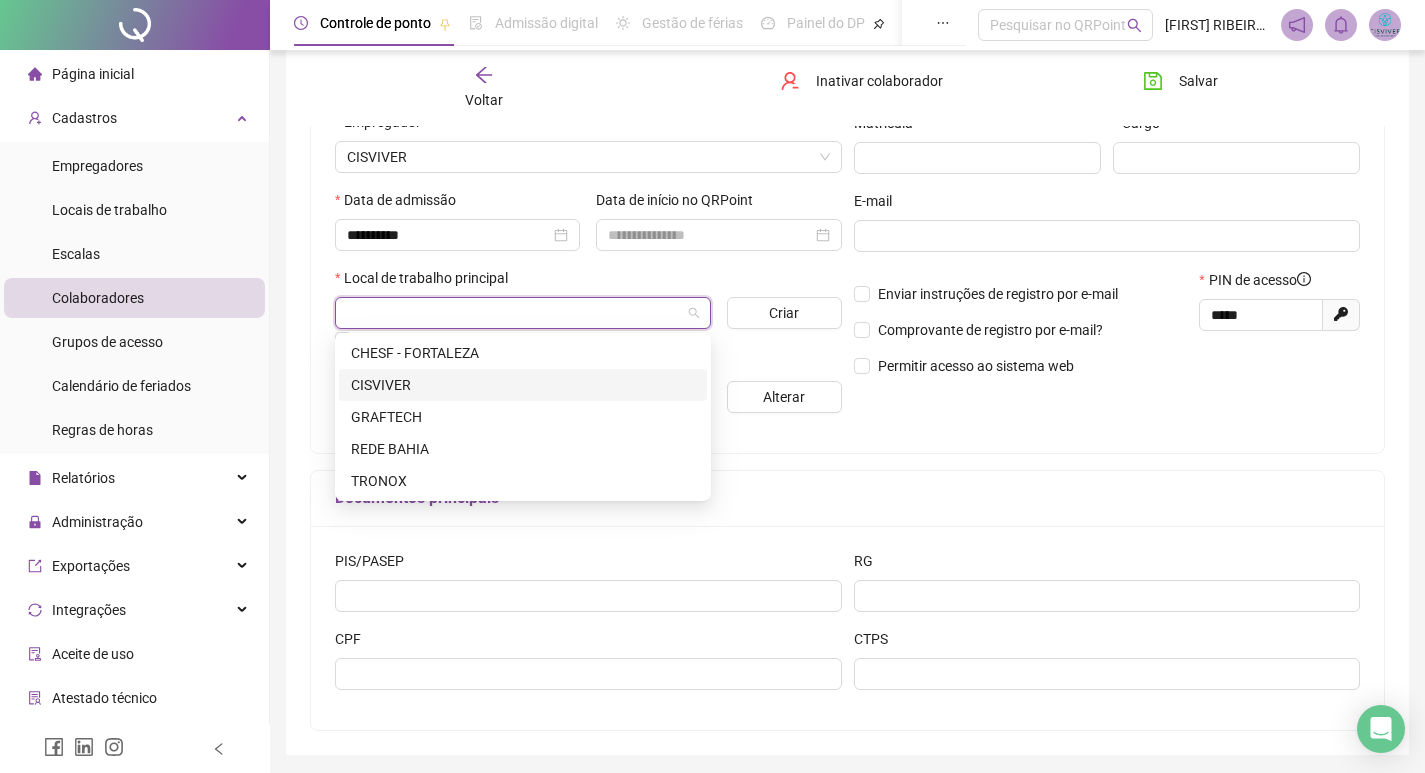 click on "CISVIVER" at bounding box center [523, 385] 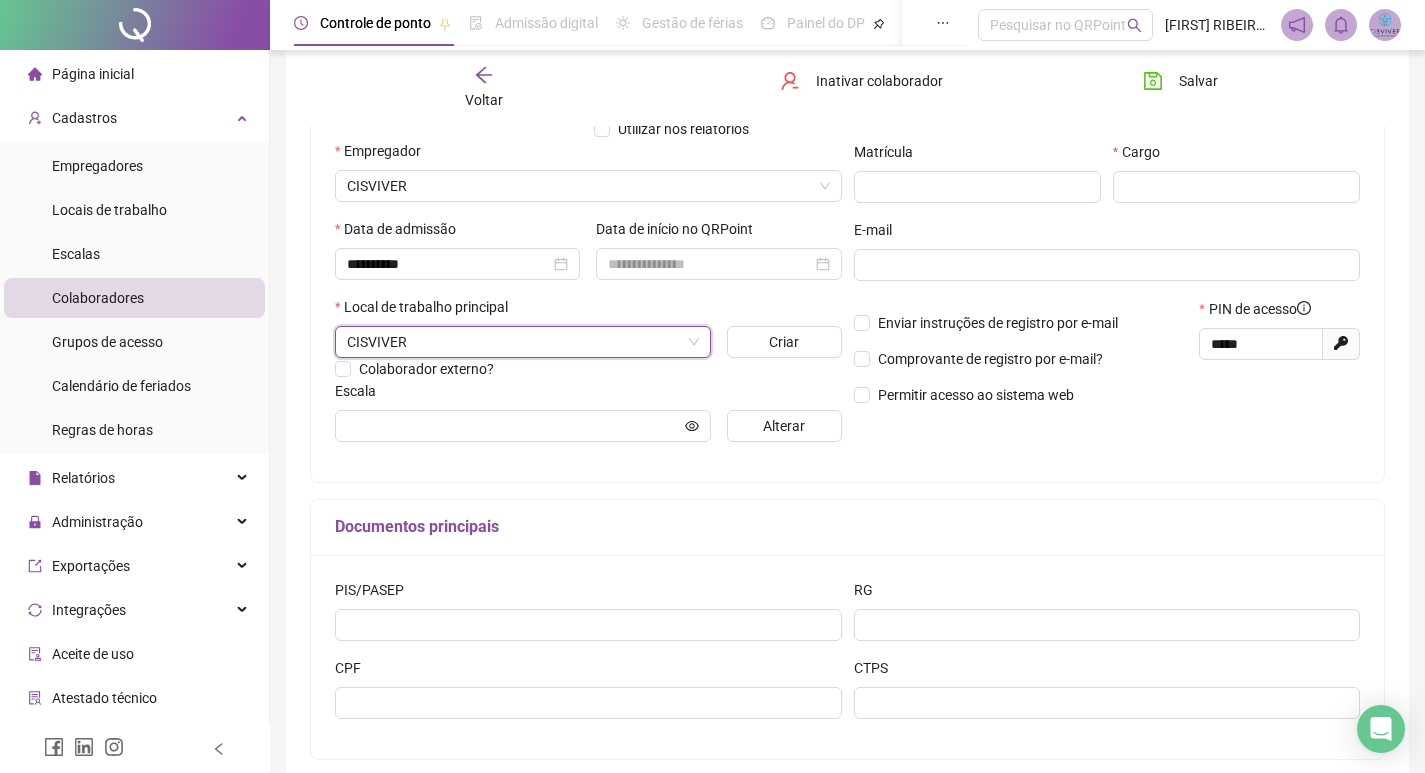 scroll, scrollTop: 0, scrollLeft: 0, axis: both 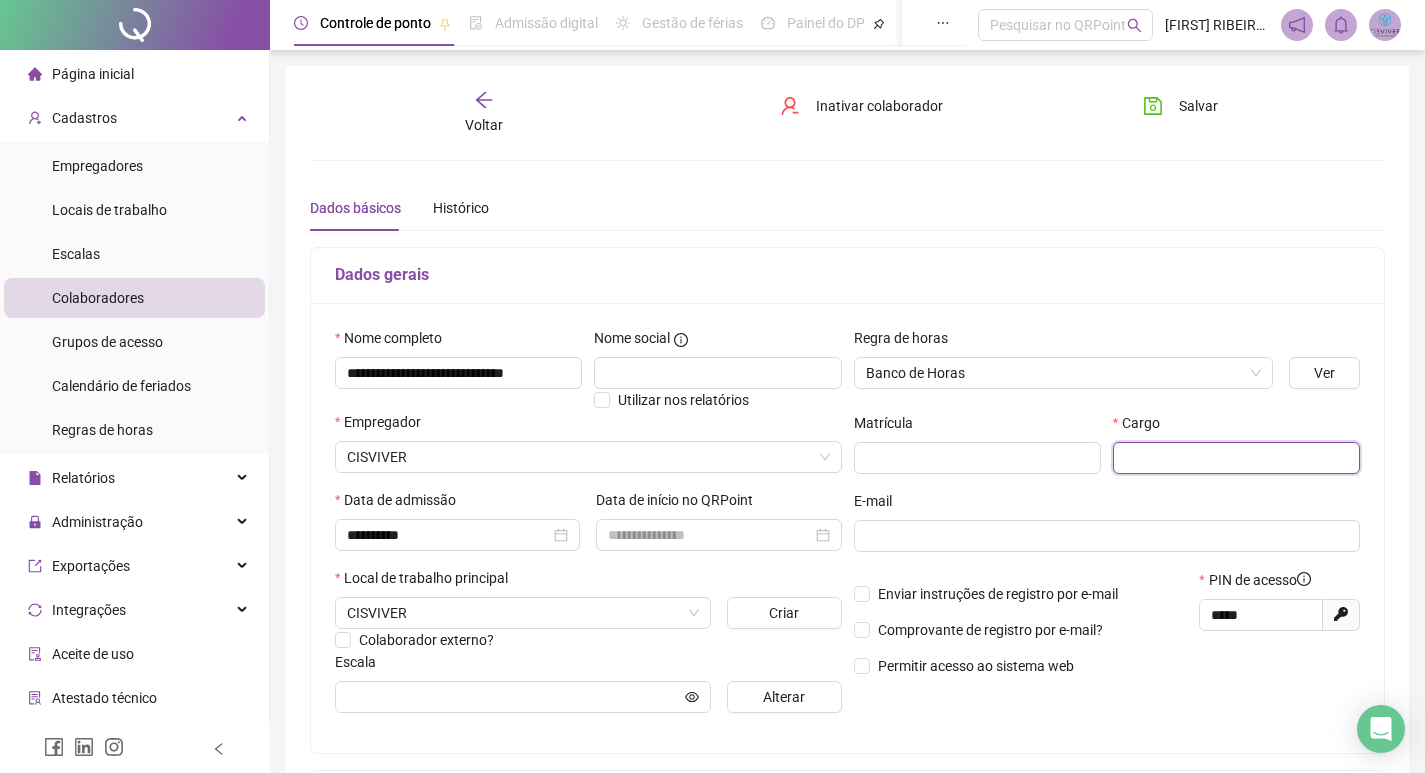 click at bounding box center [1236, 458] 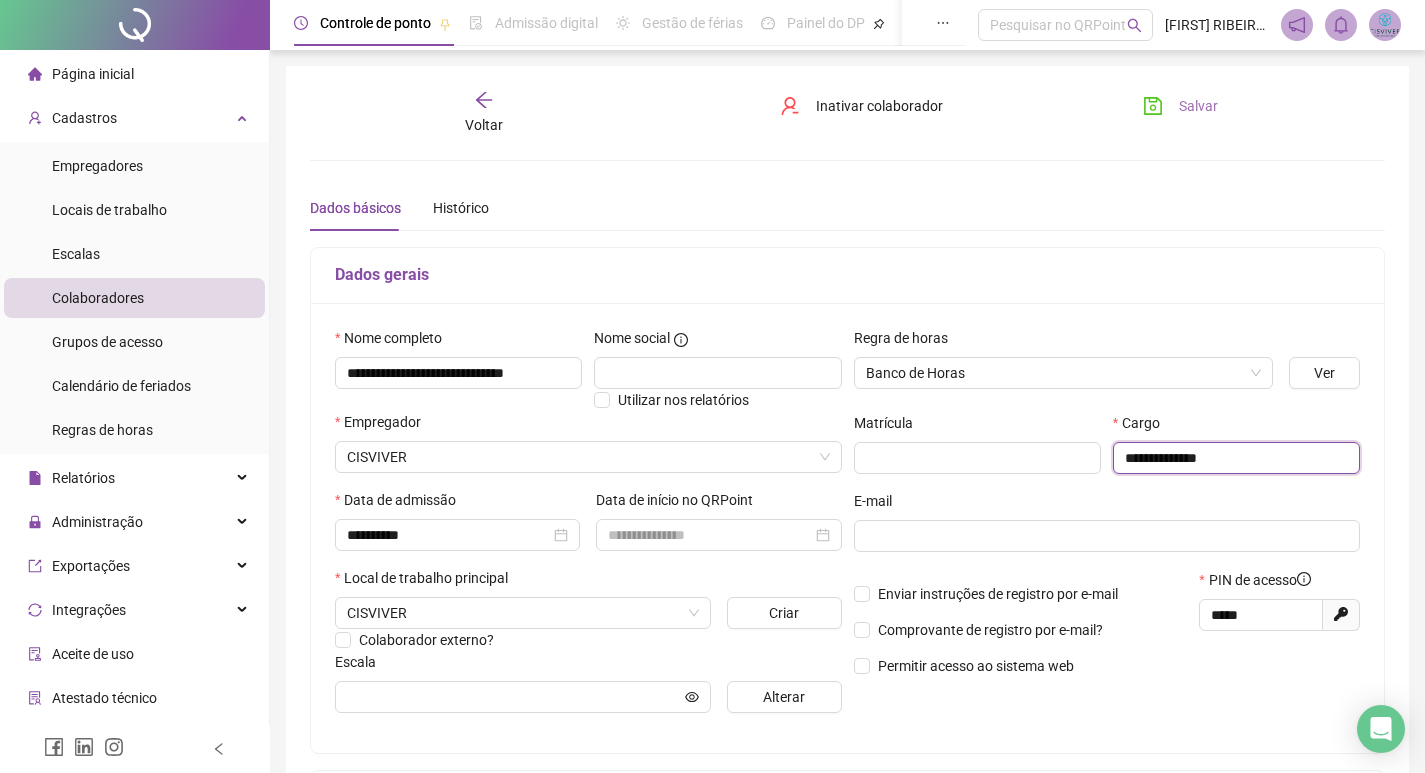 type on "**********" 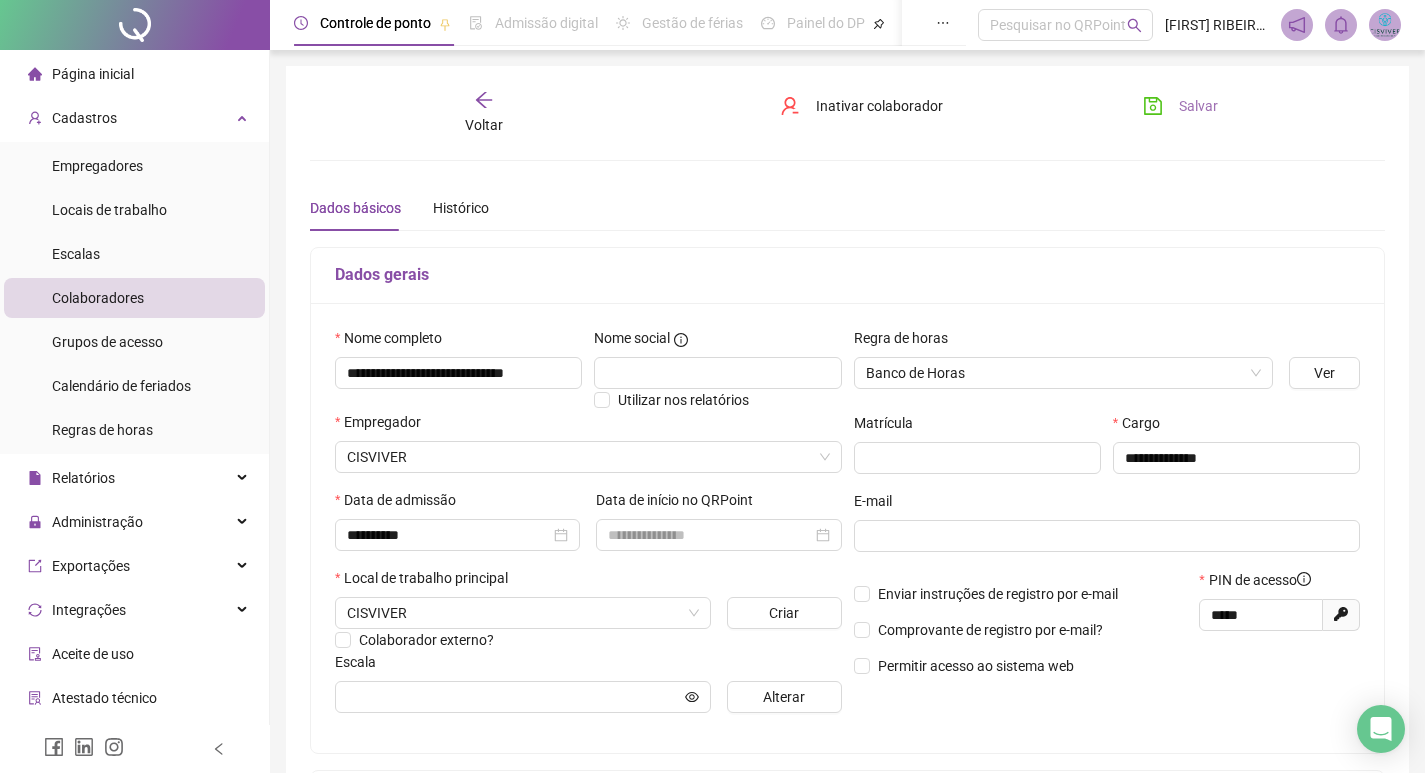 click on "Salvar" at bounding box center (1180, 106) 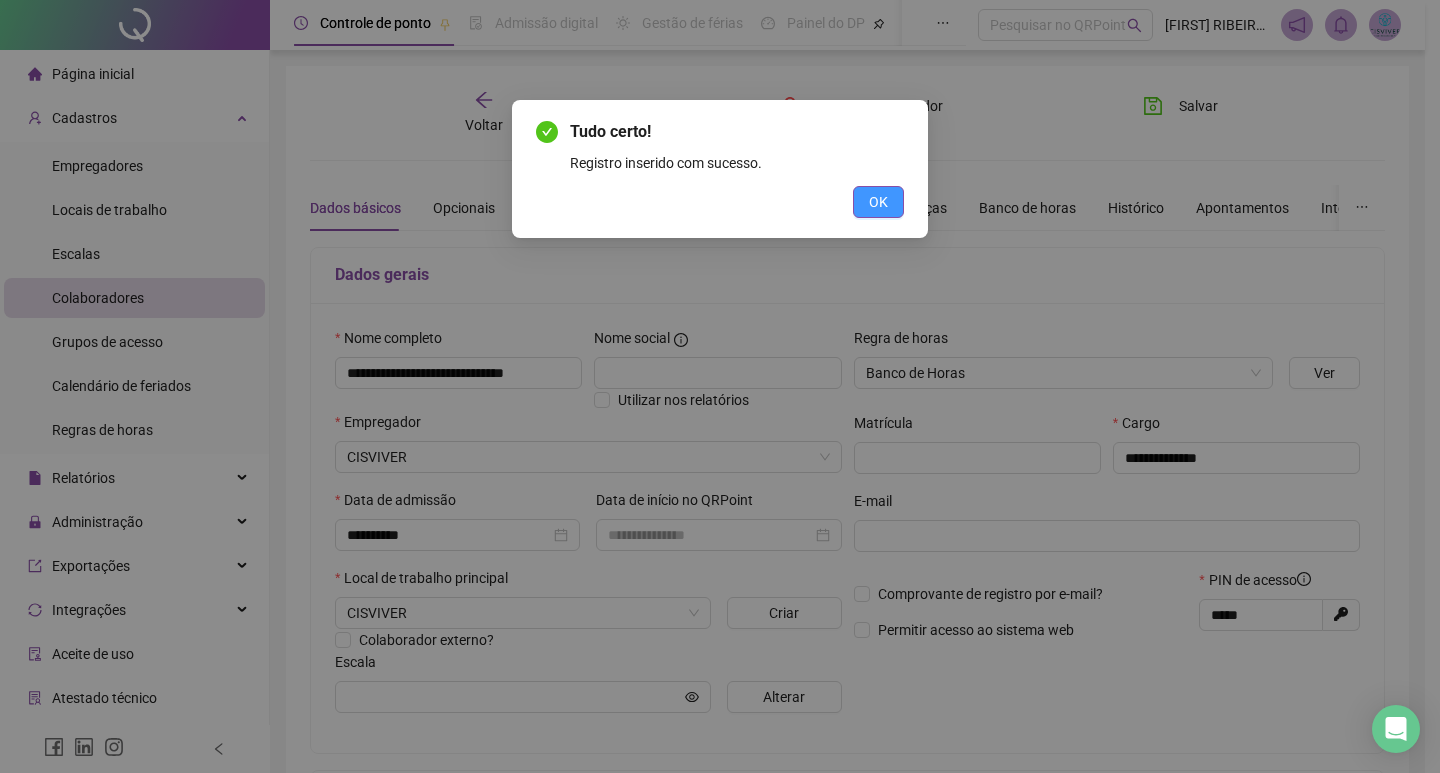 click on "OK" at bounding box center [878, 202] 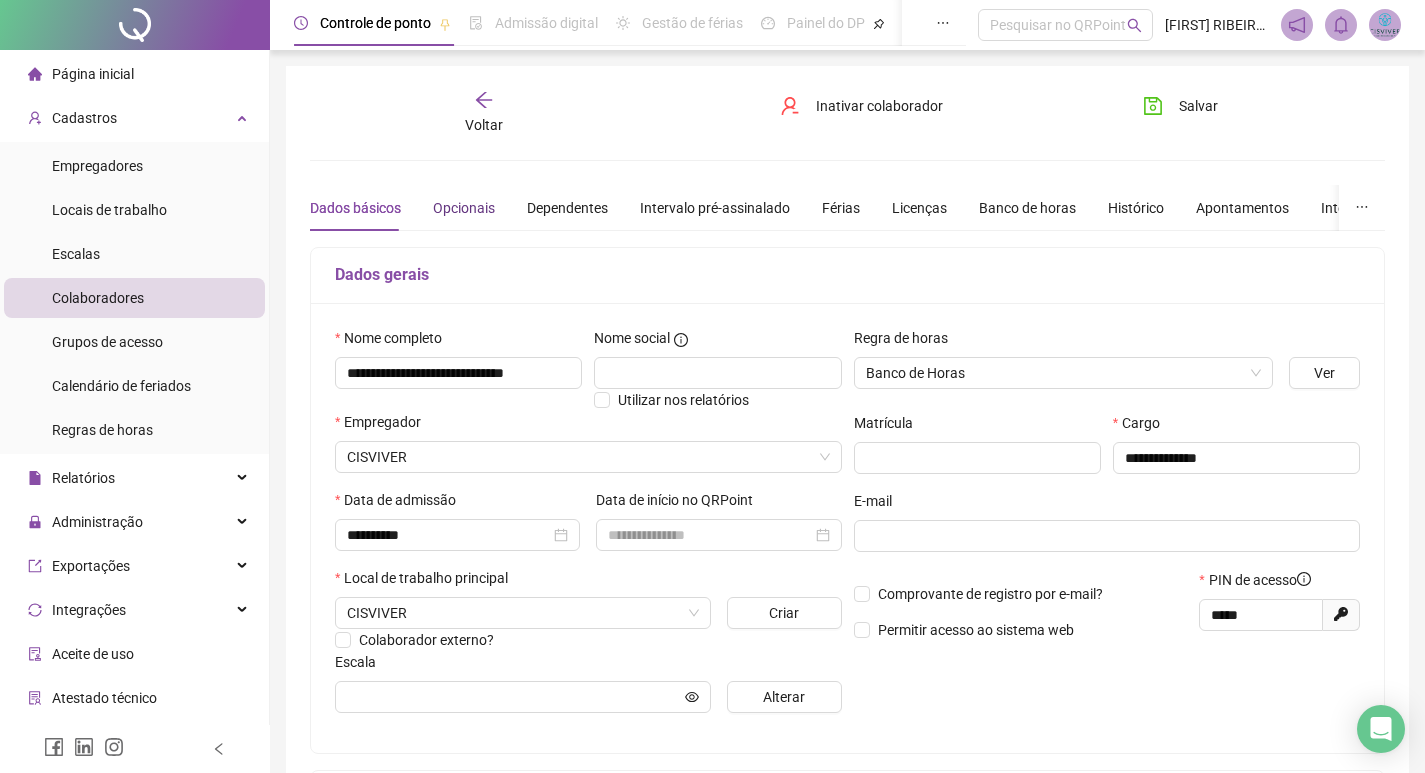 click on "Opcionais" at bounding box center [464, 208] 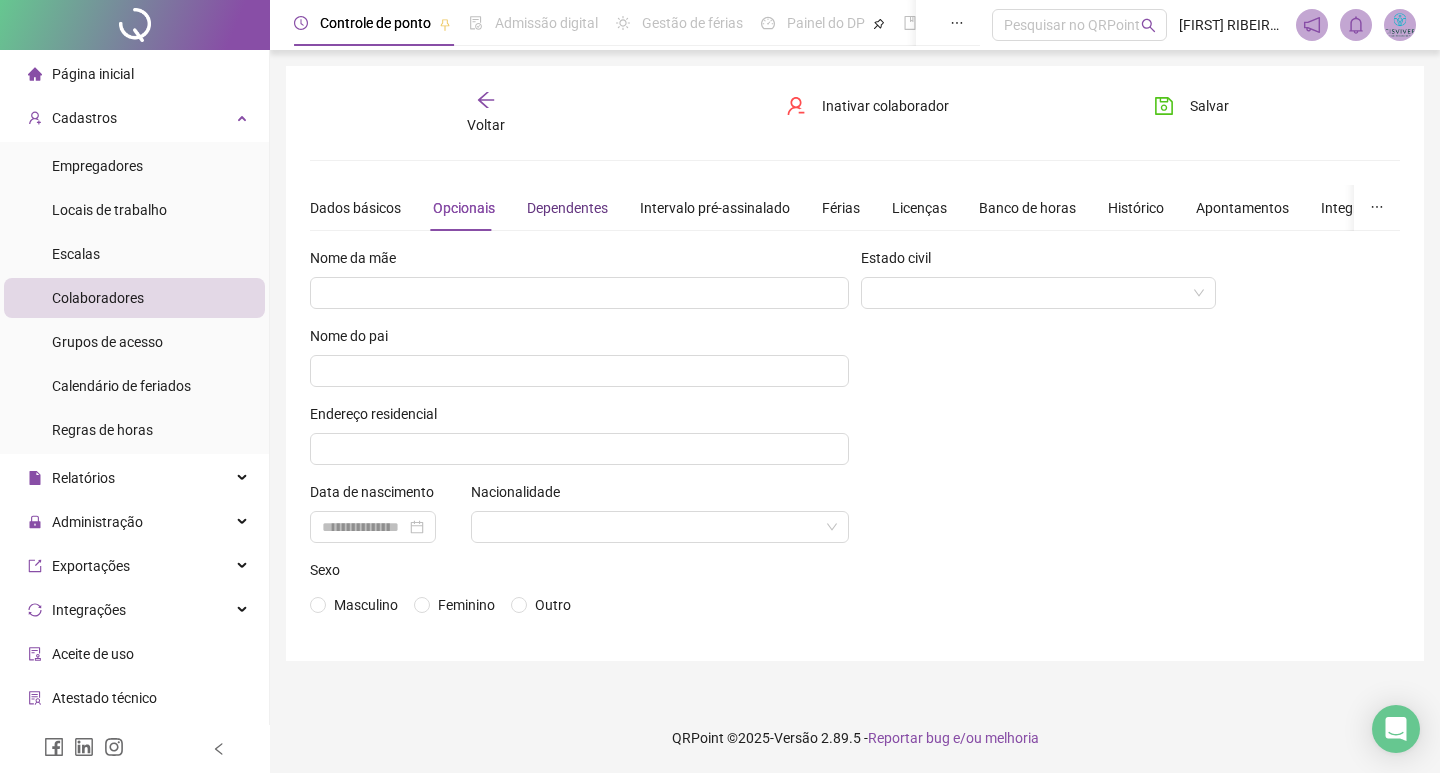 drag, startPoint x: 581, startPoint y: 210, endPoint x: 577, endPoint y: 226, distance: 16.492422 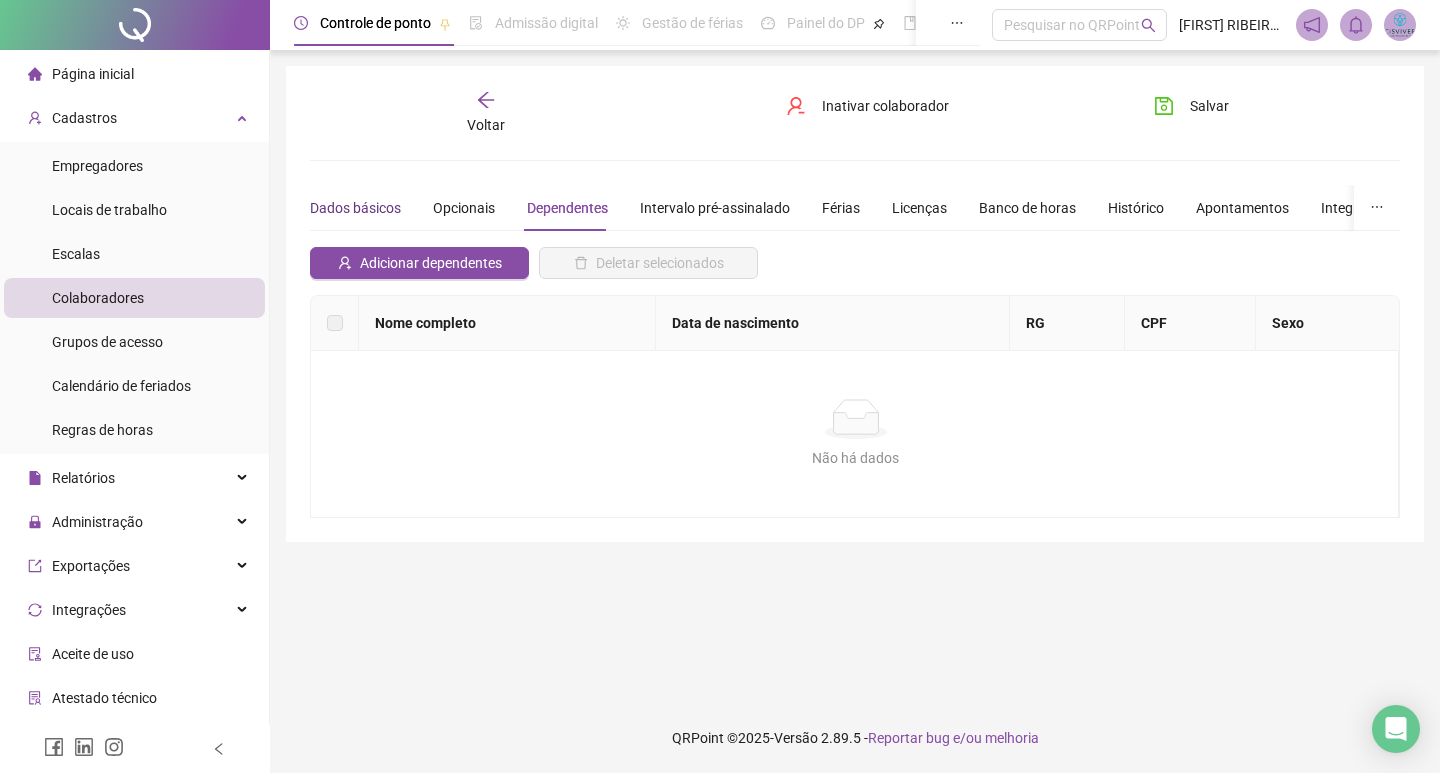 click on "Dados básicos" at bounding box center (355, 208) 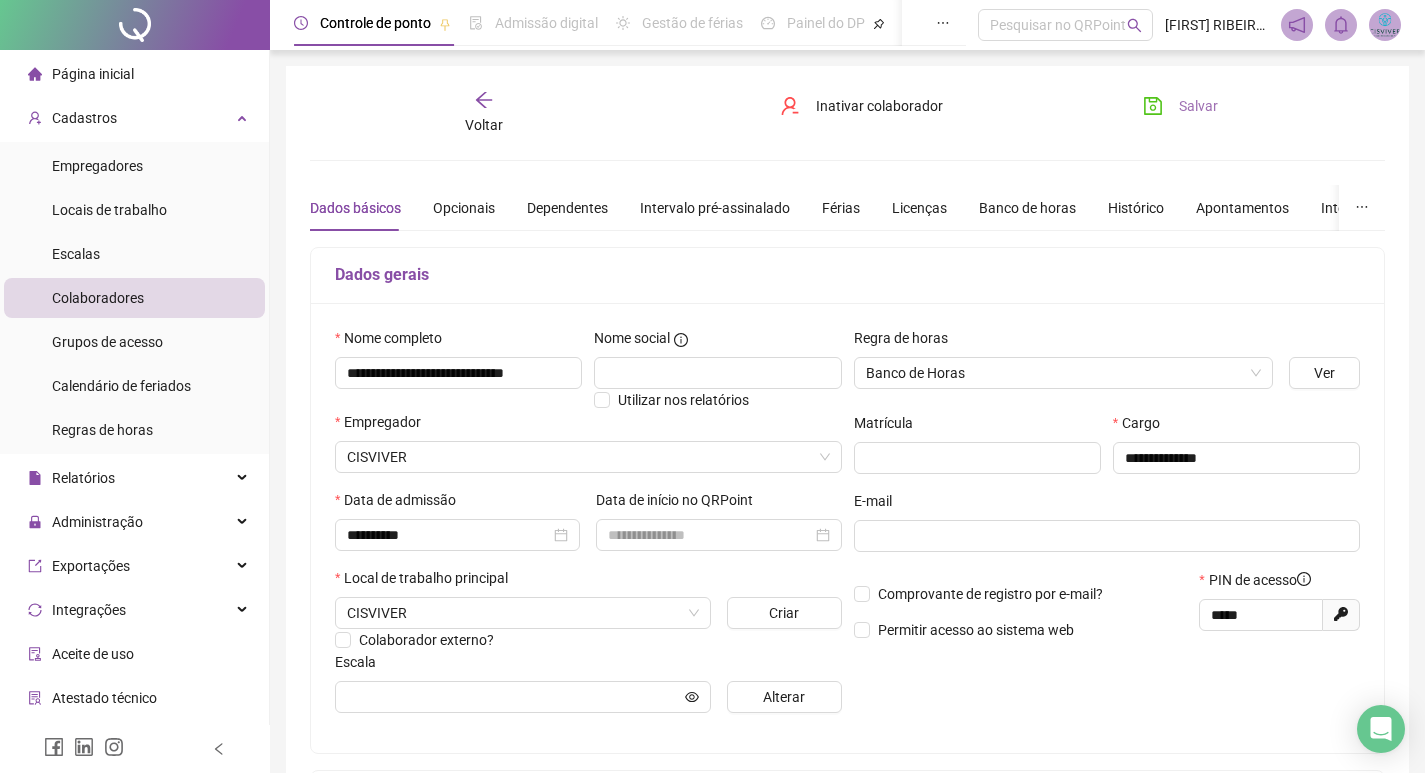 click on "Salvar" at bounding box center (1198, 106) 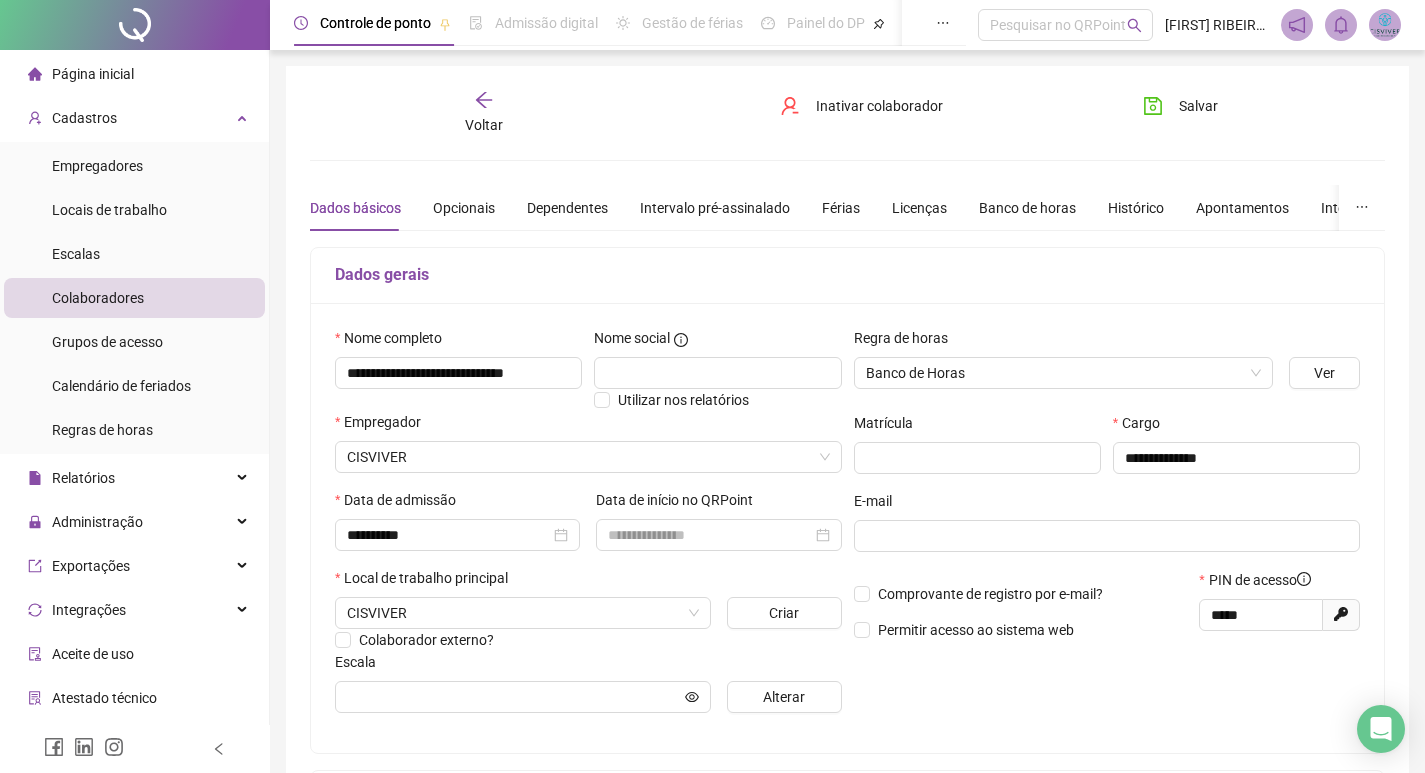 scroll, scrollTop: 100, scrollLeft: 0, axis: vertical 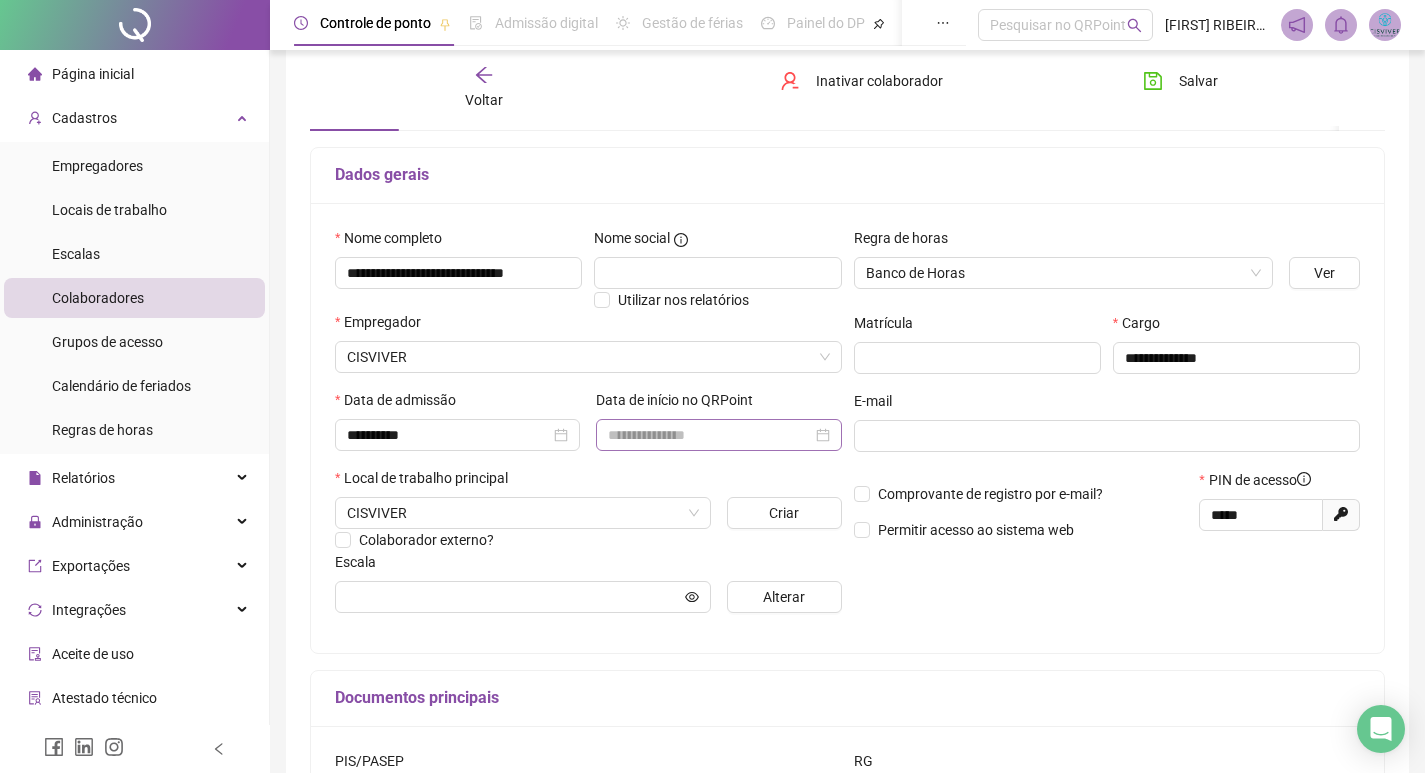 click at bounding box center [718, 435] 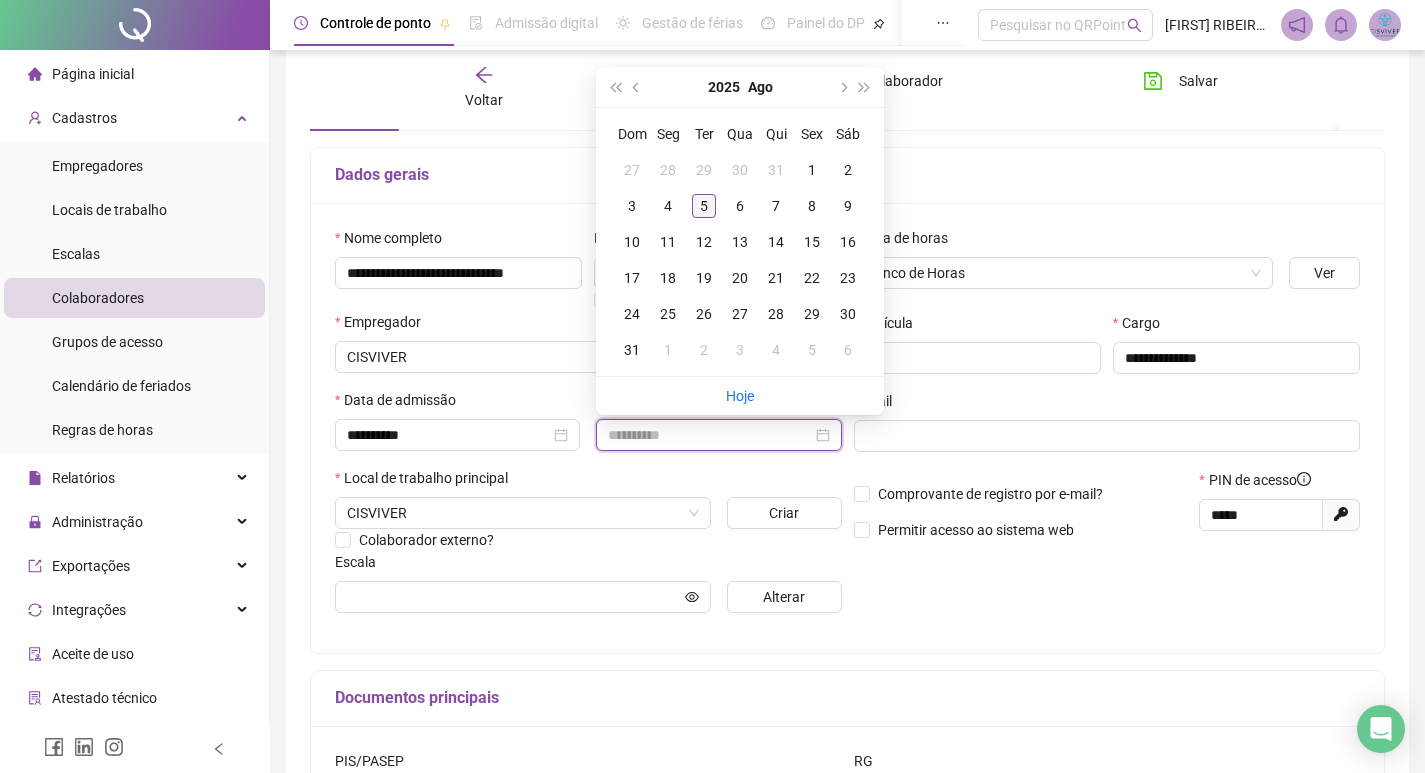 type on "**********" 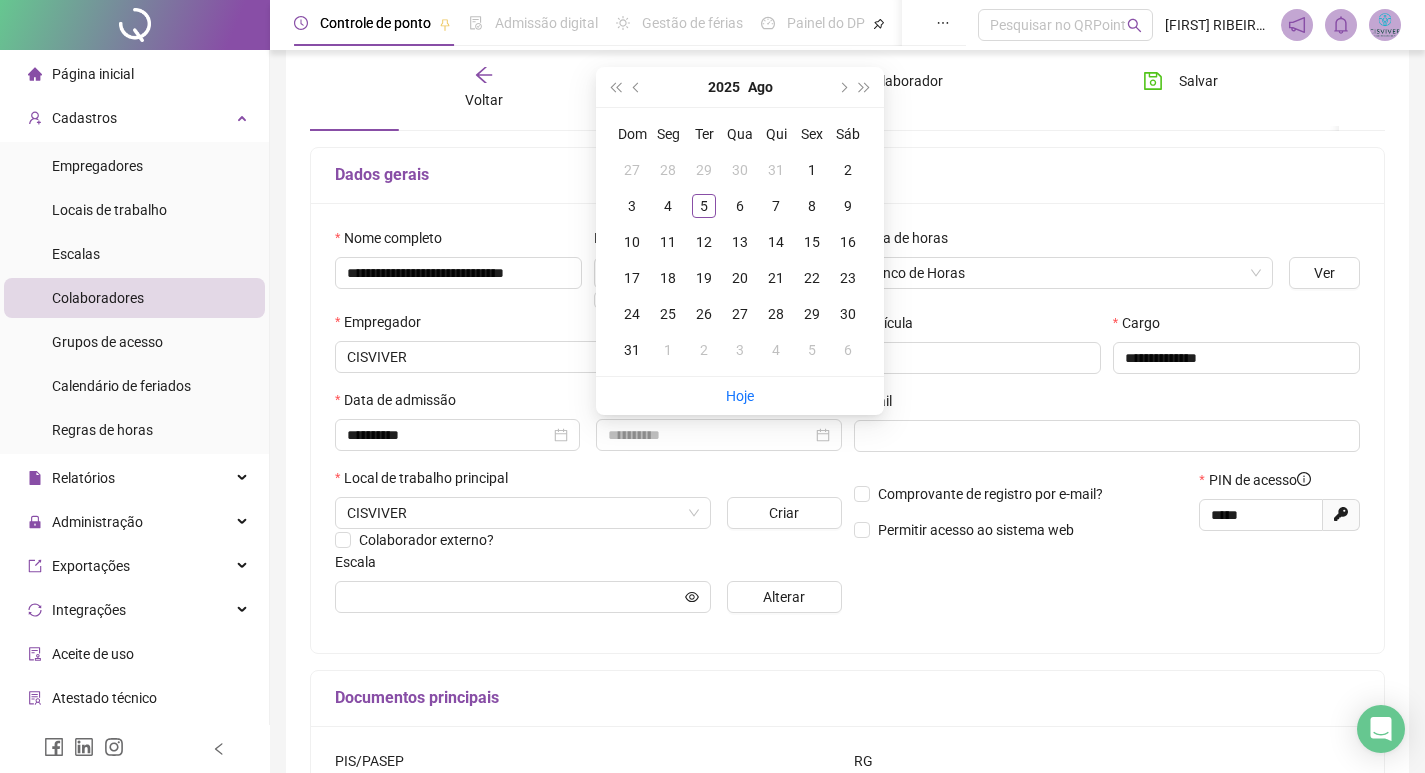 click on "5" at bounding box center (704, 206) 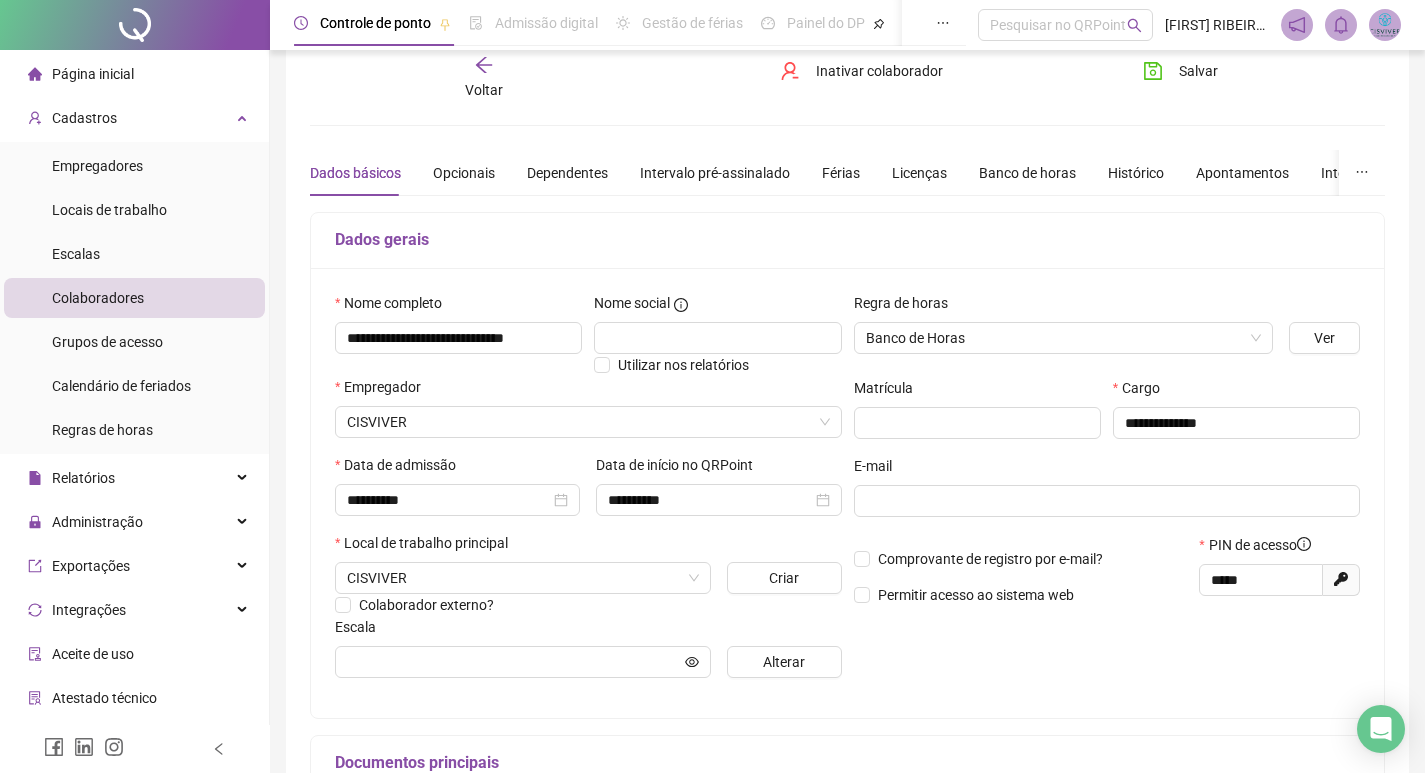 scroll, scrollTop: 0, scrollLeft: 0, axis: both 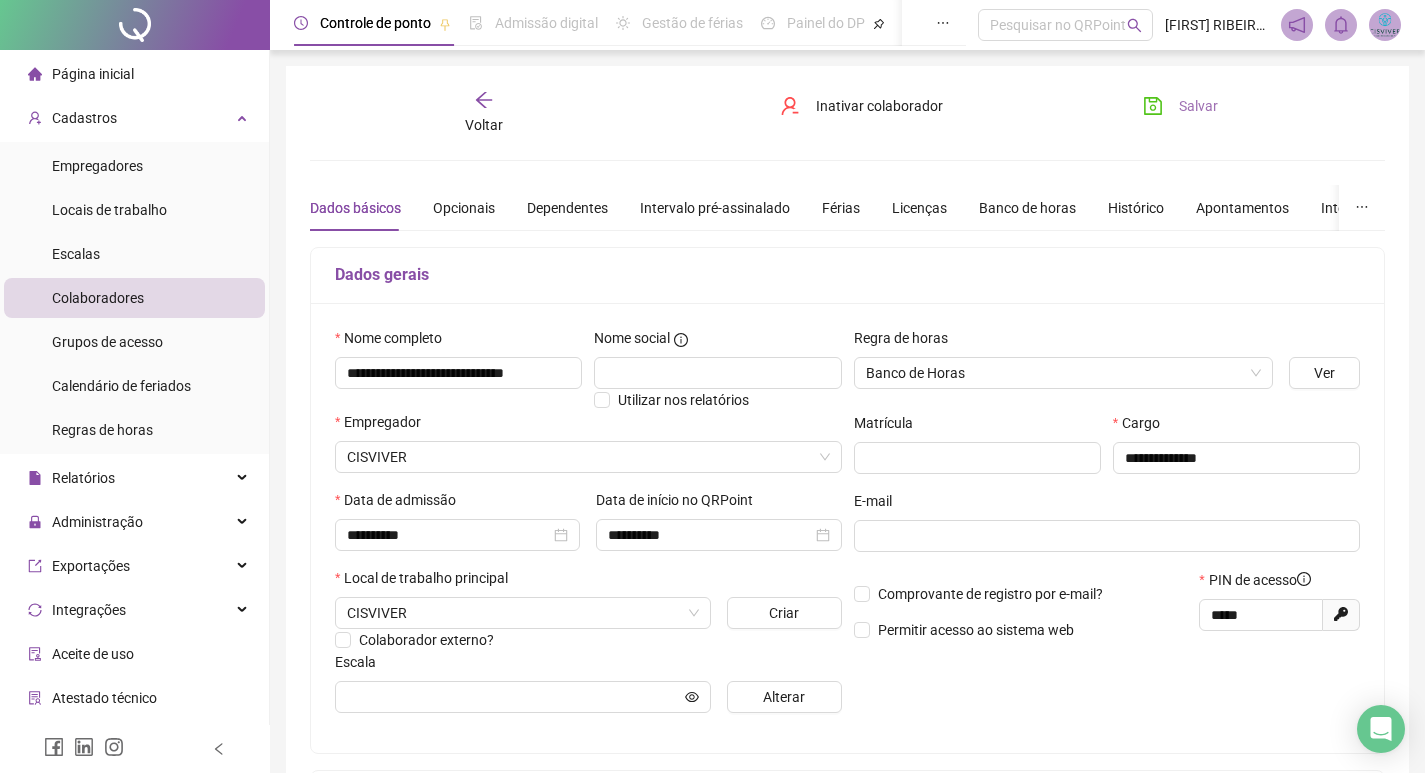 click on "Salvar" at bounding box center [1198, 106] 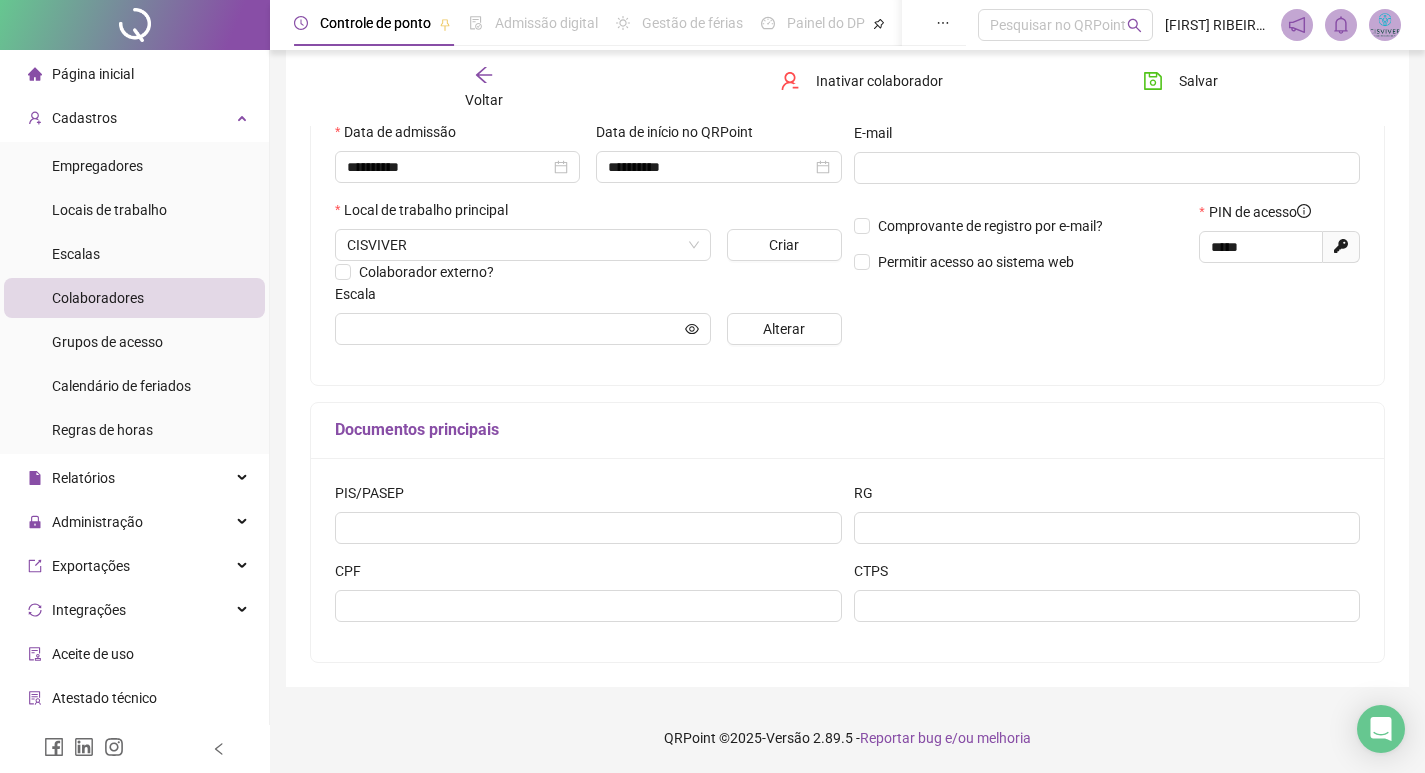 scroll, scrollTop: 0, scrollLeft: 0, axis: both 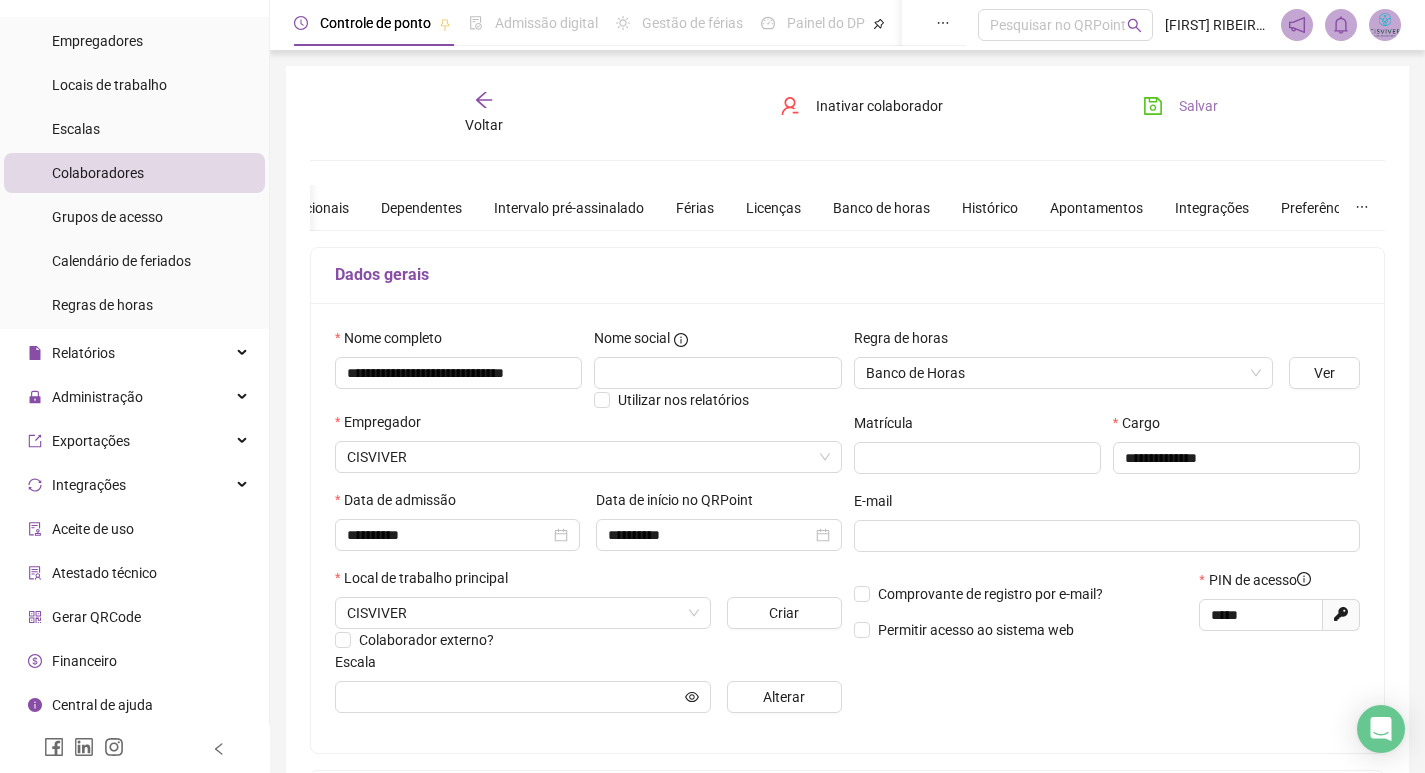 click on "Salvar" at bounding box center [1180, 106] 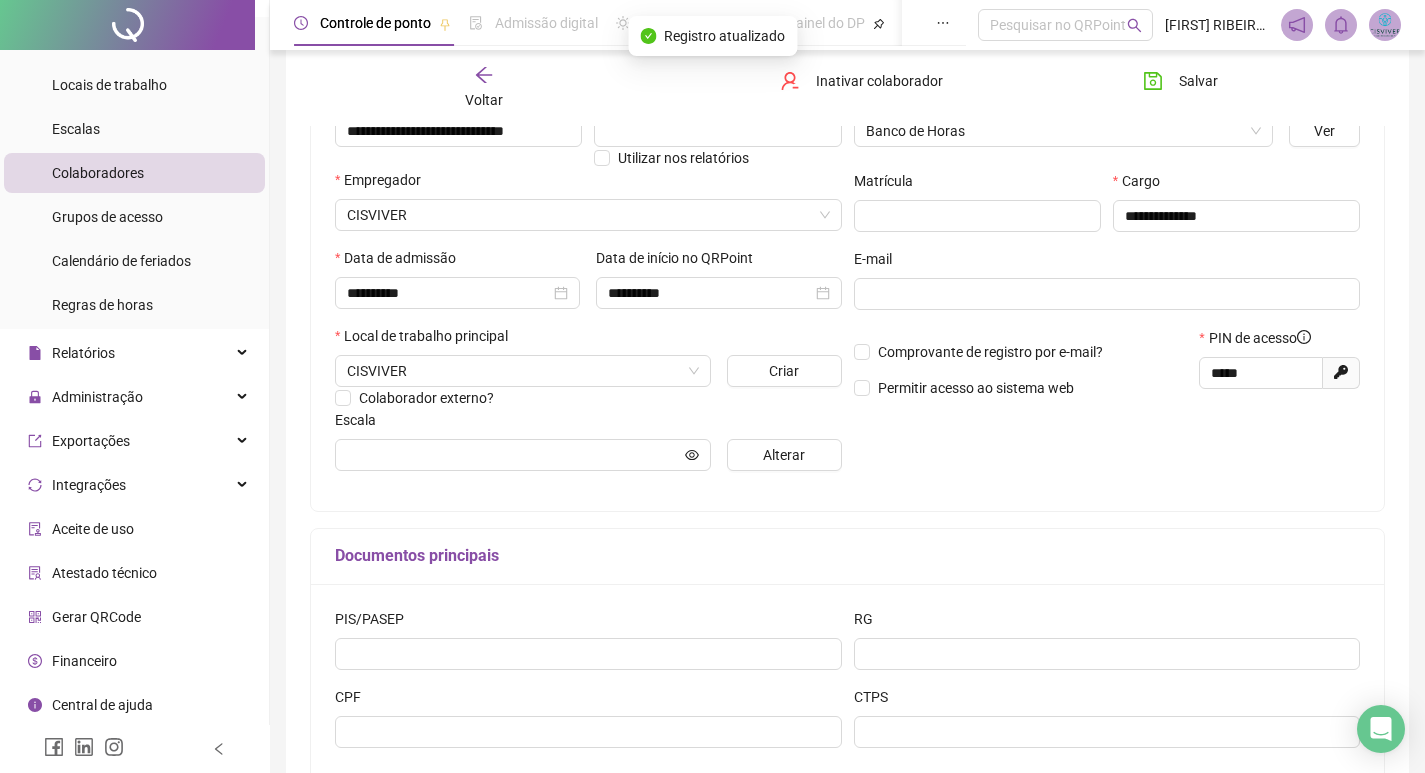 scroll, scrollTop: 300, scrollLeft: 0, axis: vertical 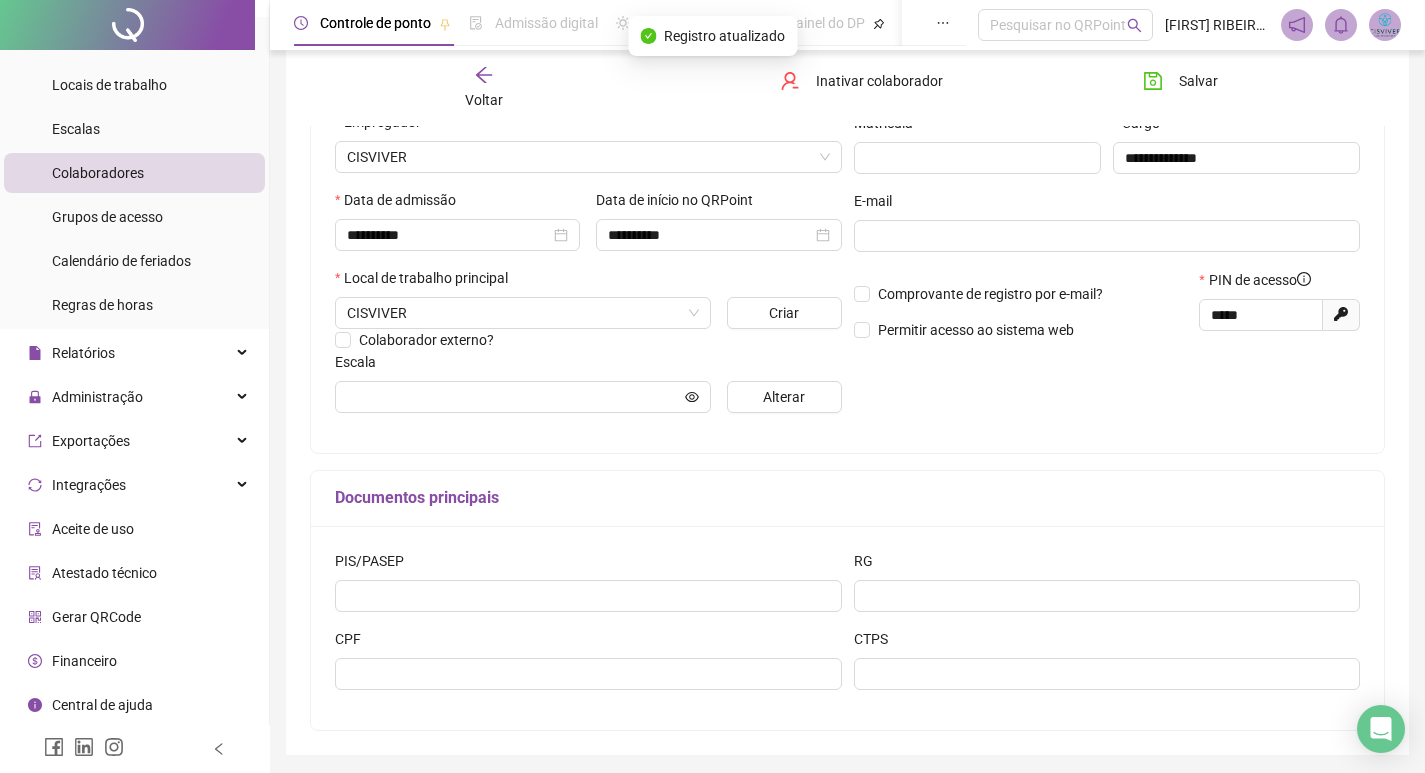 click on "Gerar QRCode" at bounding box center [96, 617] 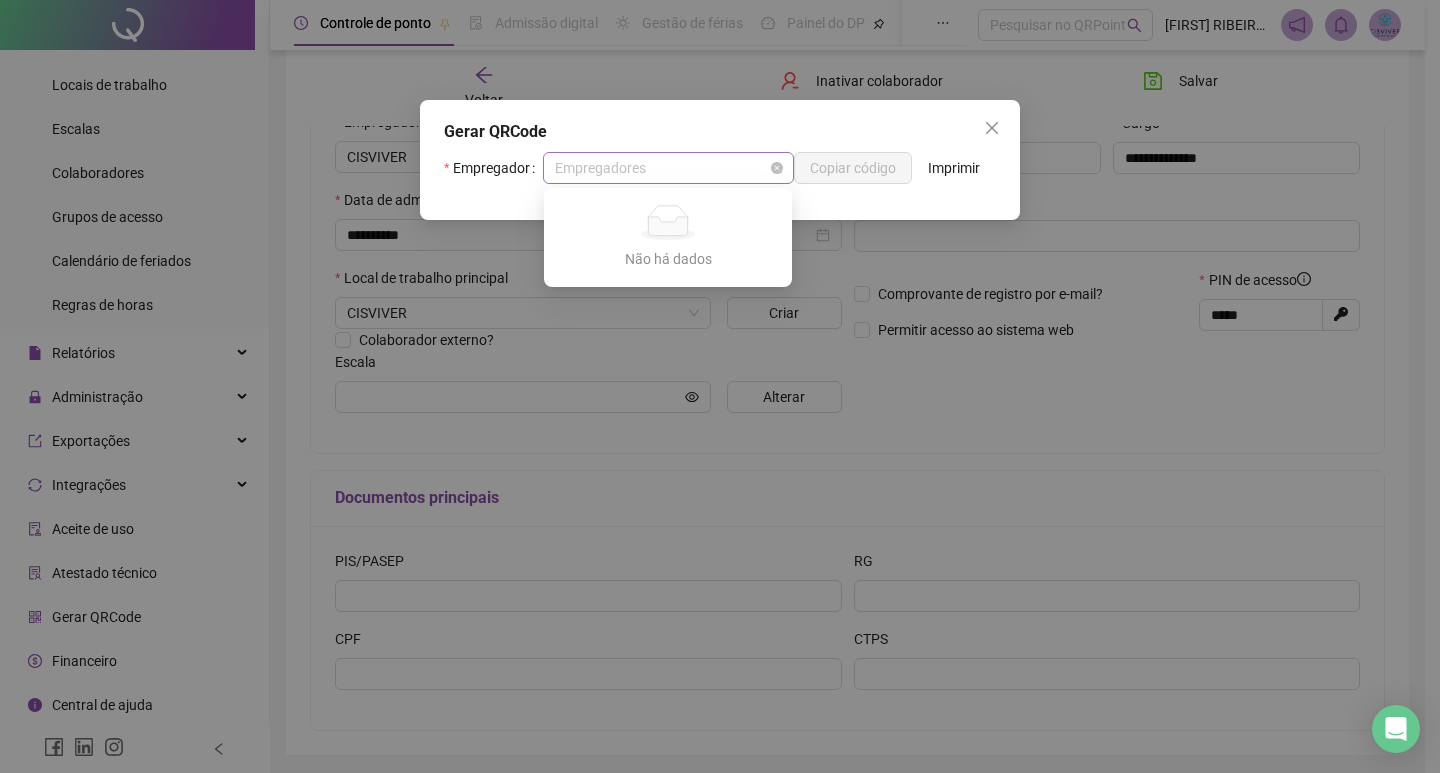 click on "Empregadores" at bounding box center (668, 168) 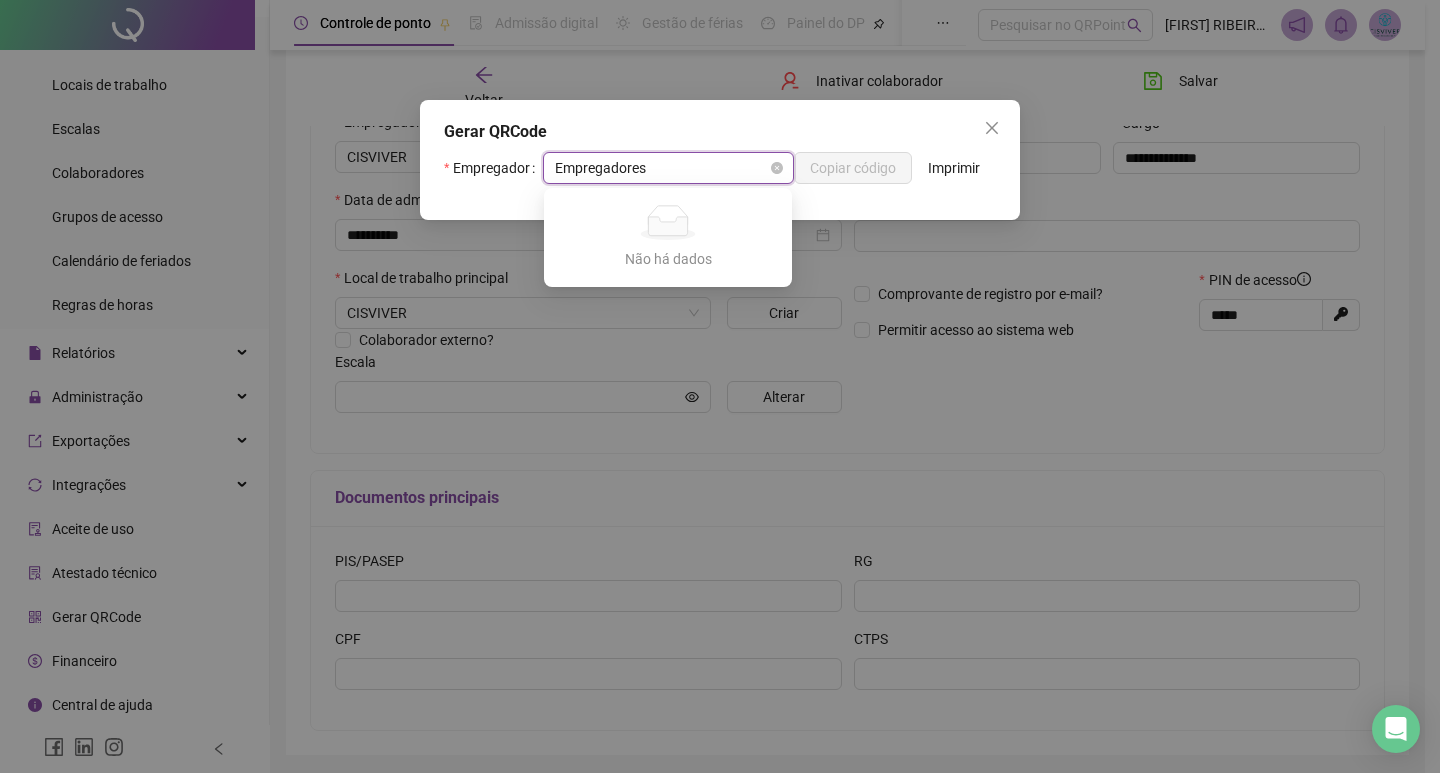 click on "Empregadores" at bounding box center [668, 168] 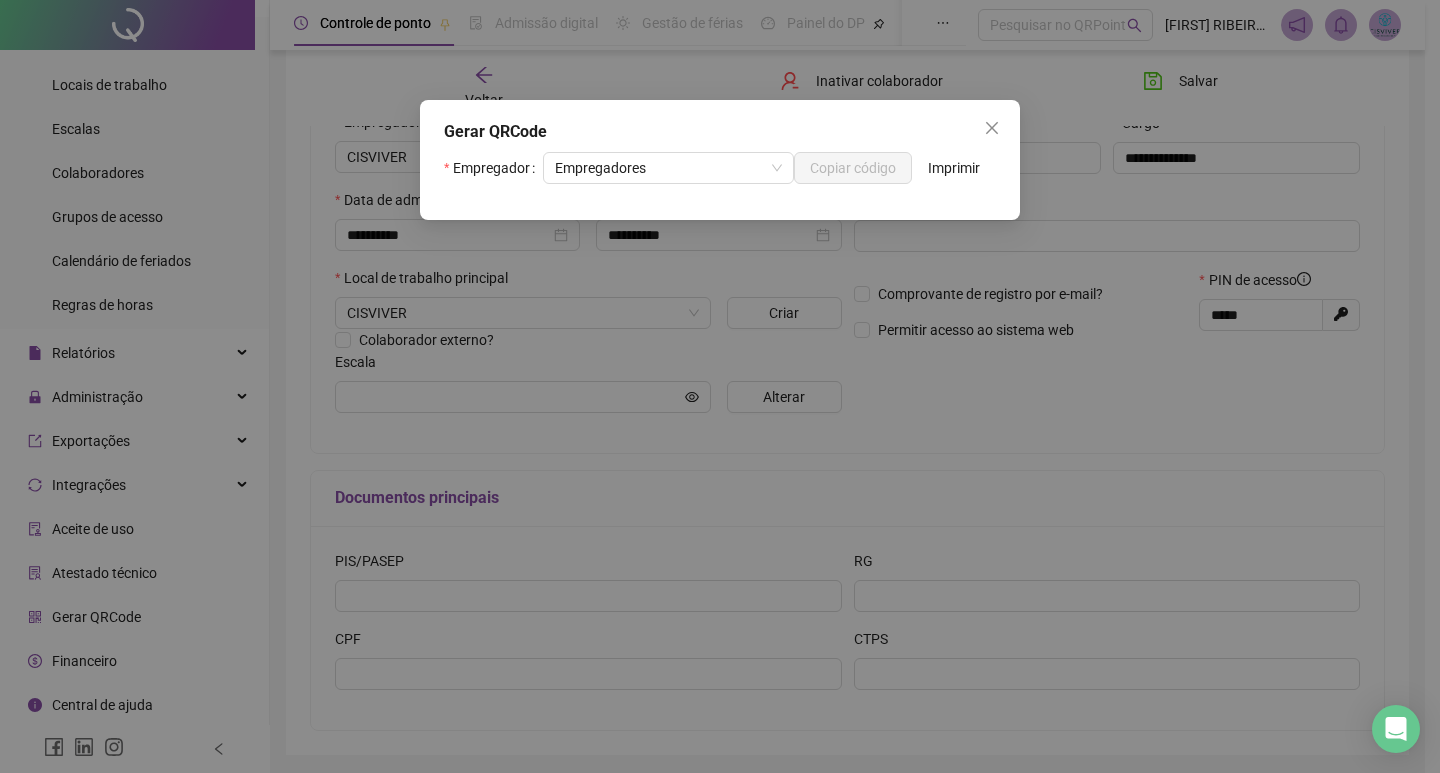 click on "Empregador Empregadores Copiar código Imprimir" at bounding box center [720, 176] 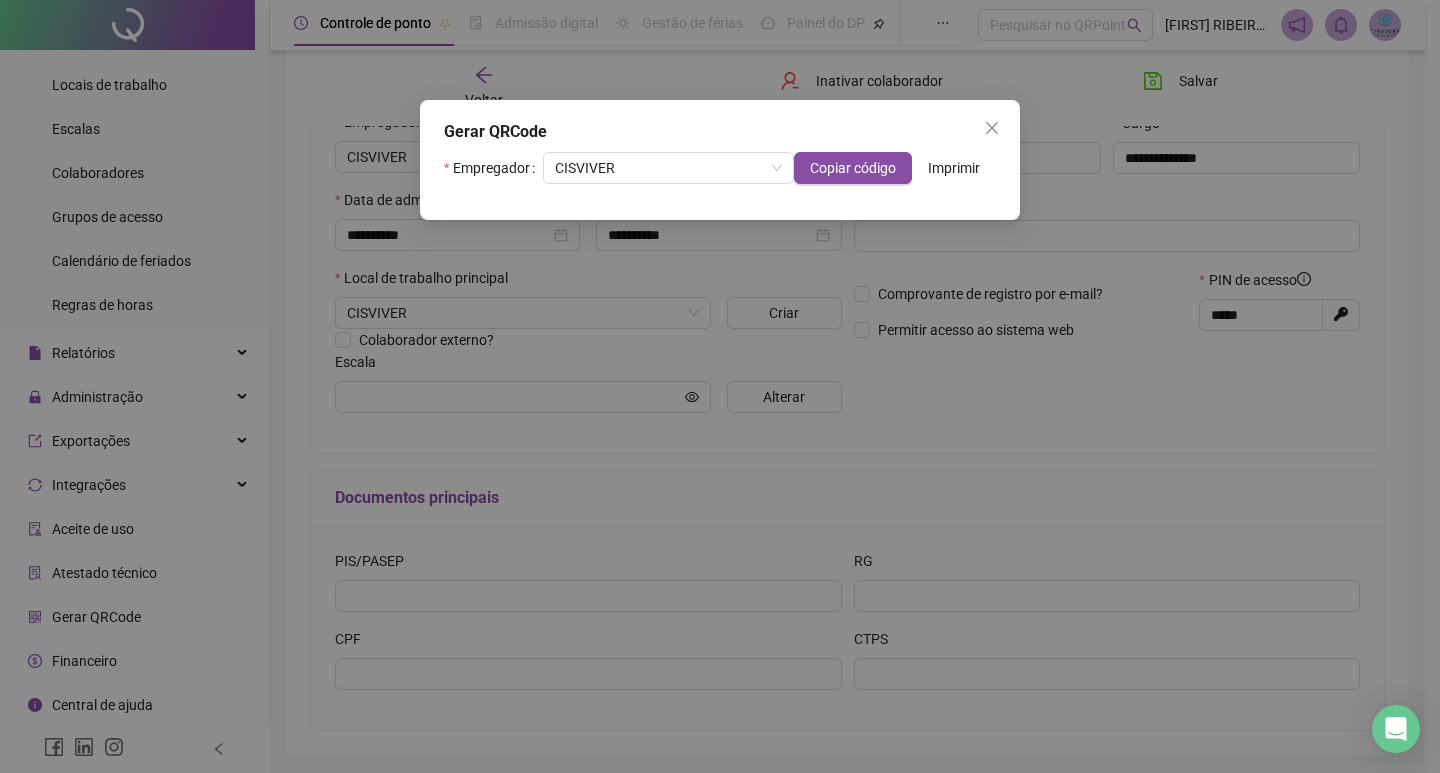 click on "Imprimir" at bounding box center (954, 168) 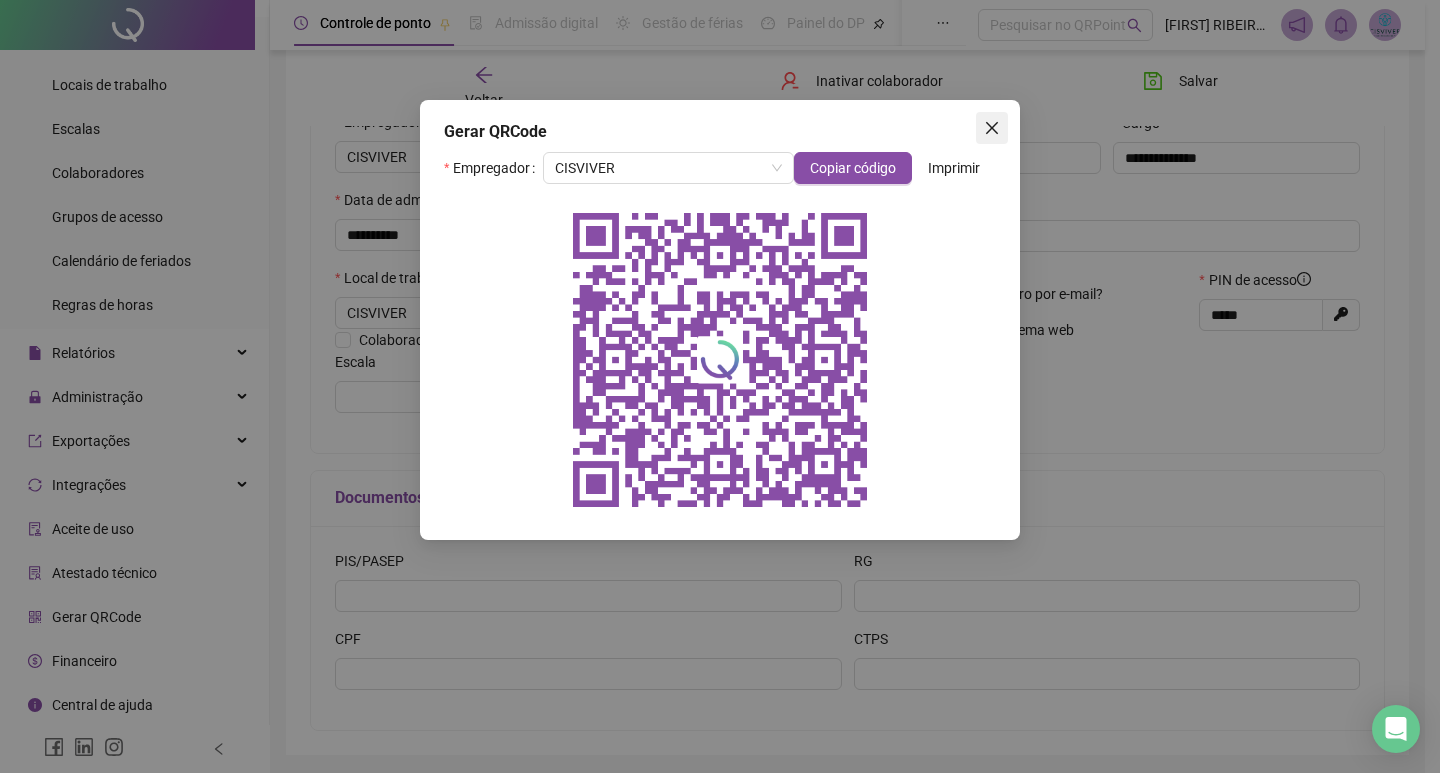 click at bounding box center (992, 128) 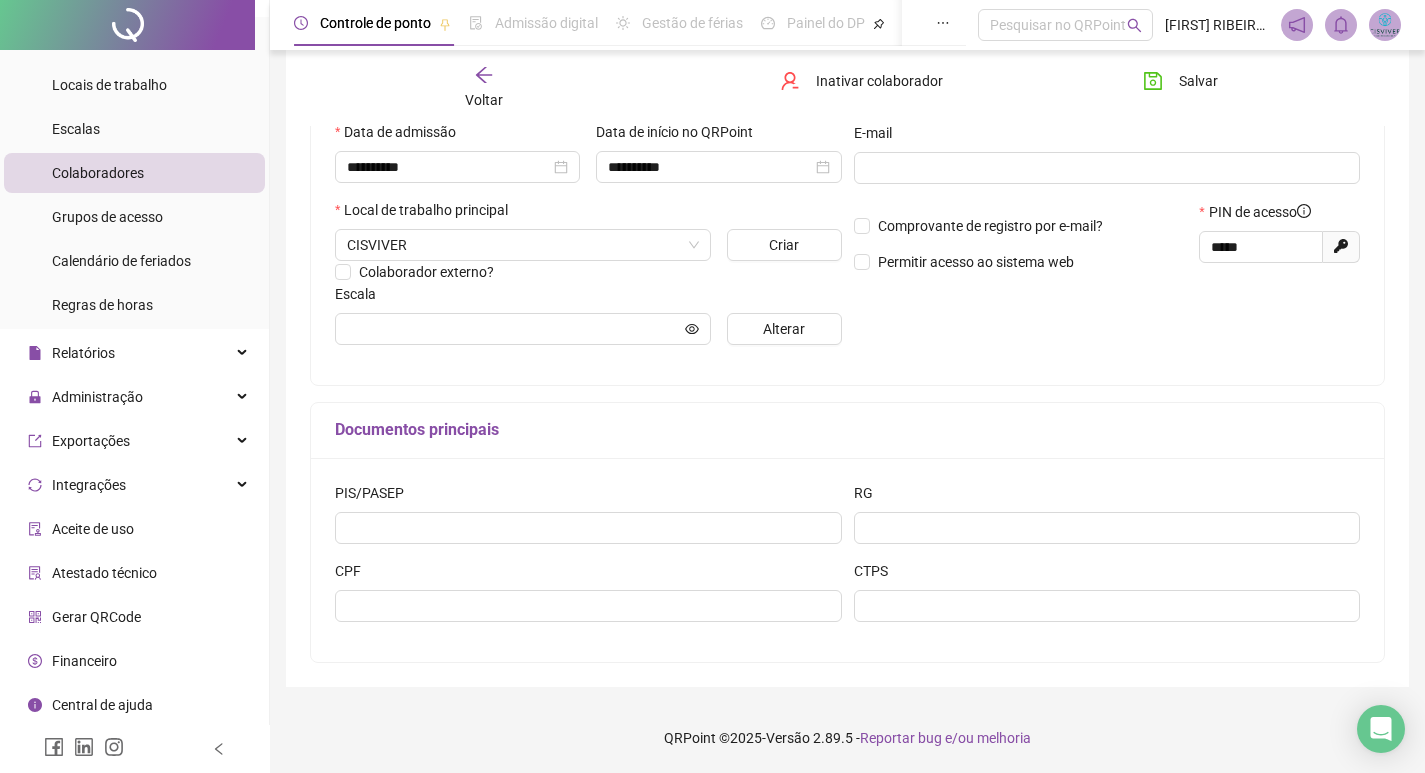 scroll, scrollTop: 0, scrollLeft: 0, axis: both 